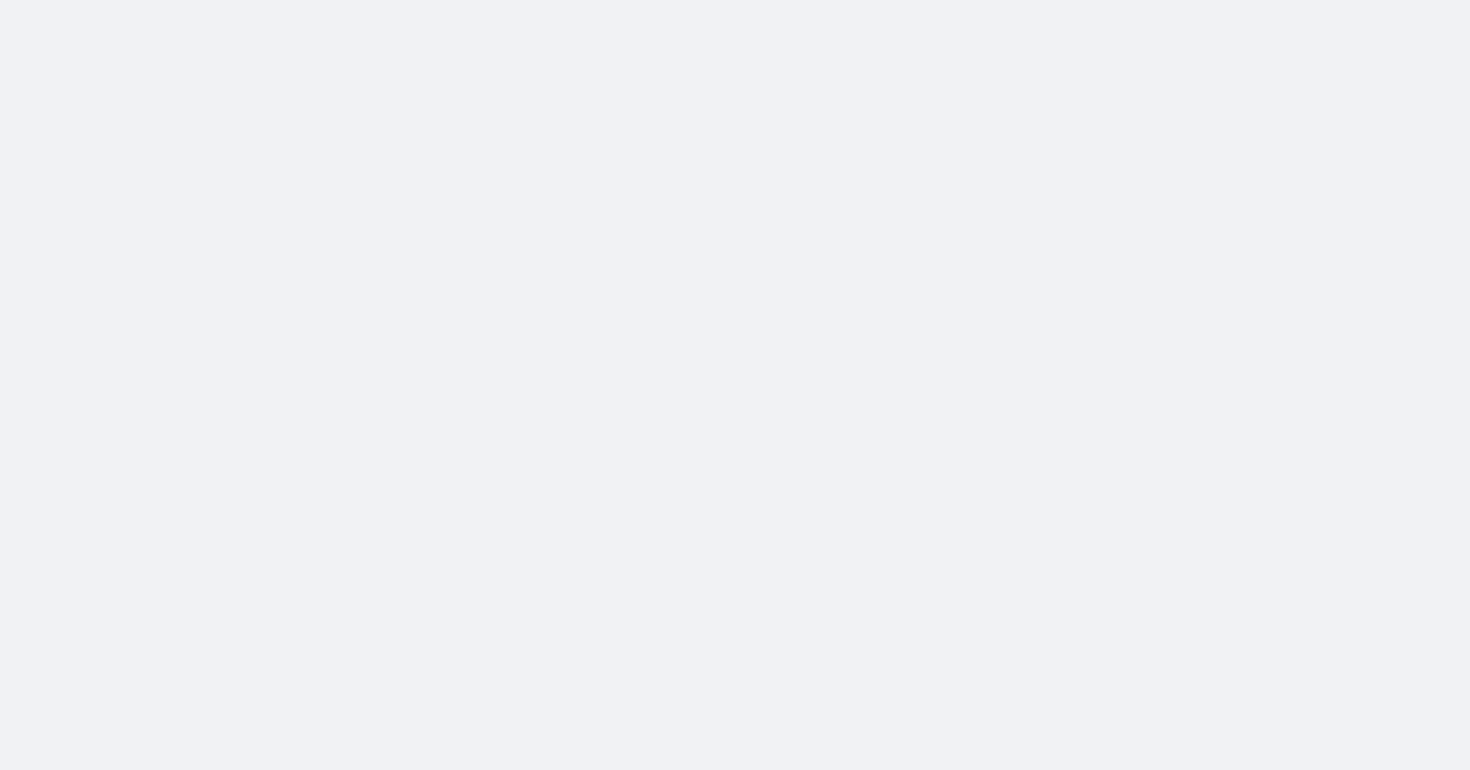 scroll, scrollTop: 0, scrollLeft: 0, axis: both 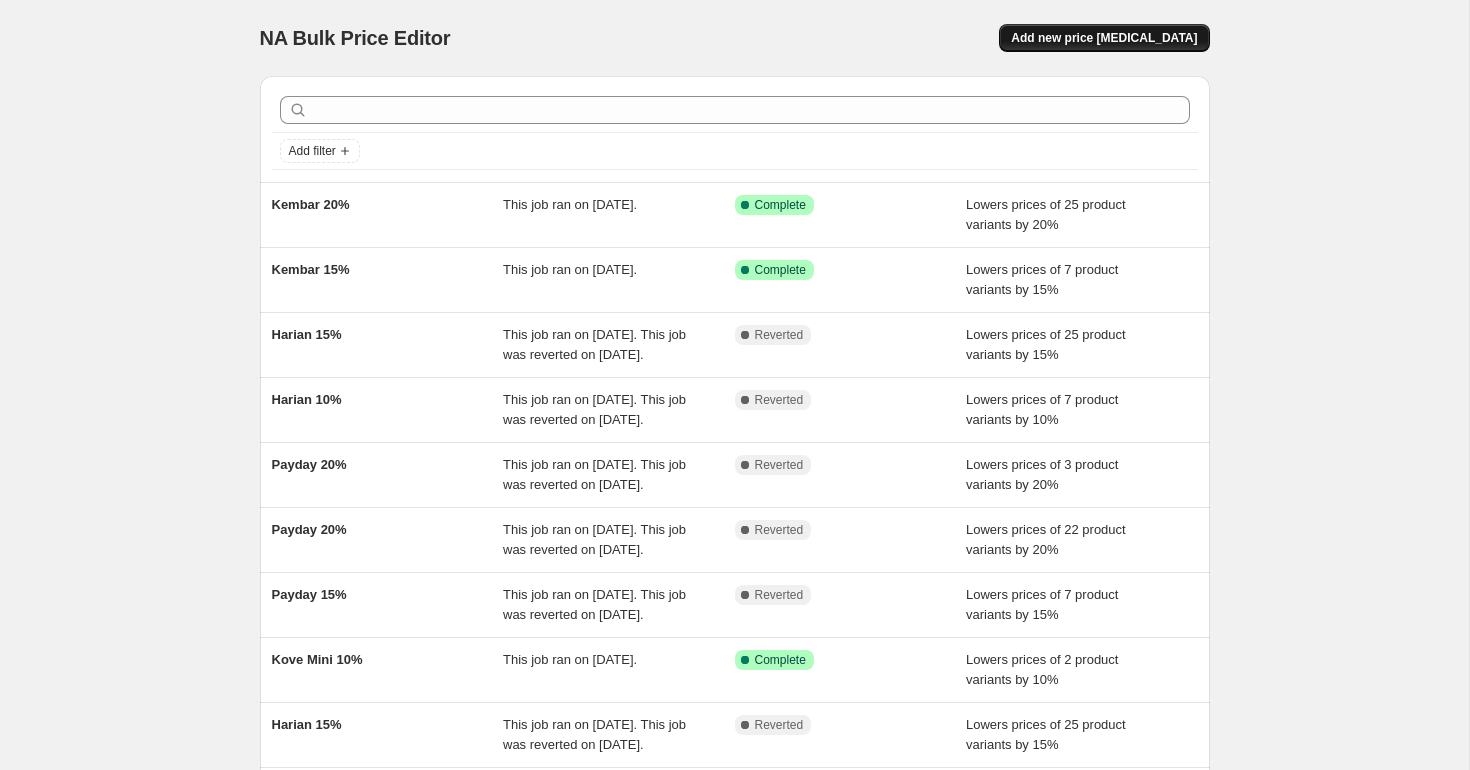 click on "Add new price [MEDICAL_DATA]" at bounding box center [1104, 38] 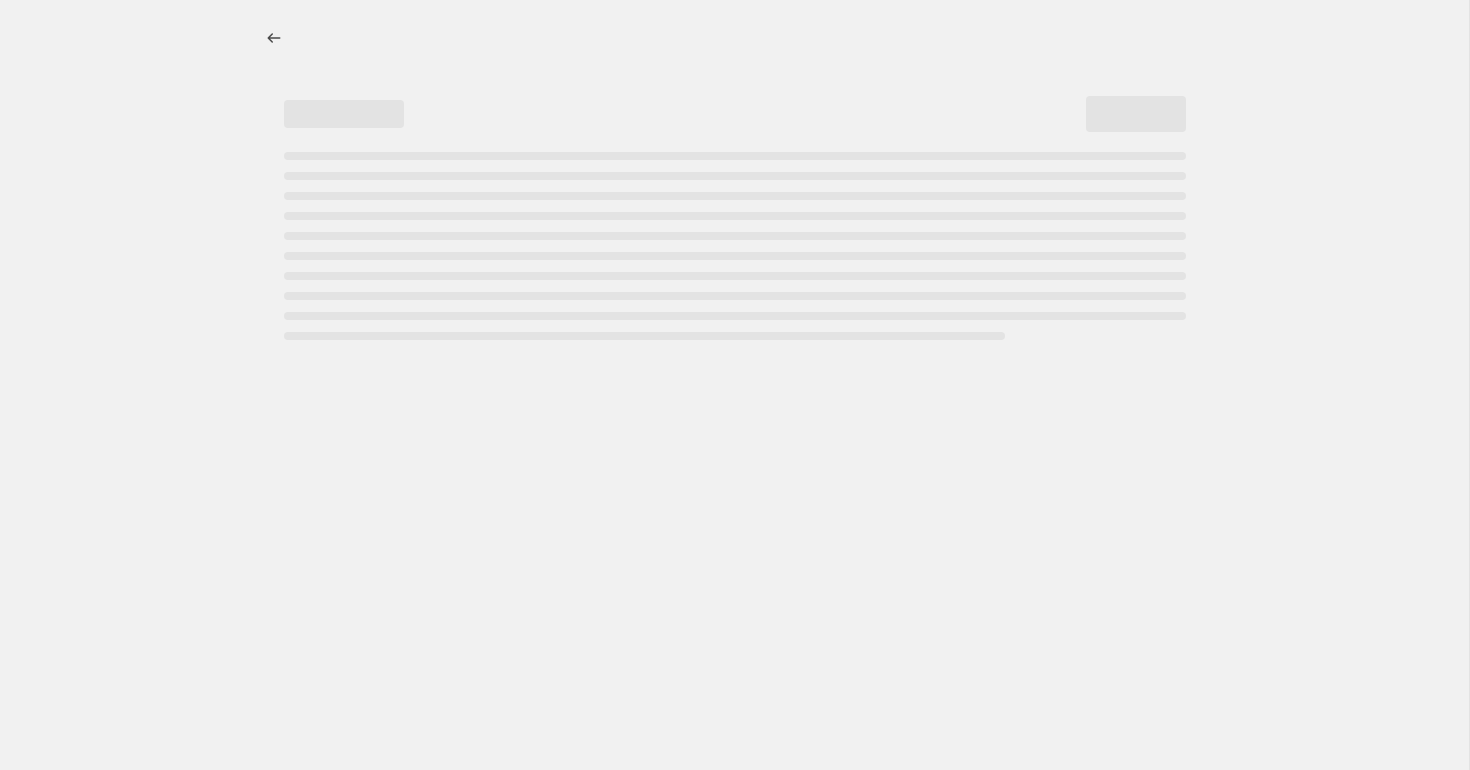 select on "percentage" 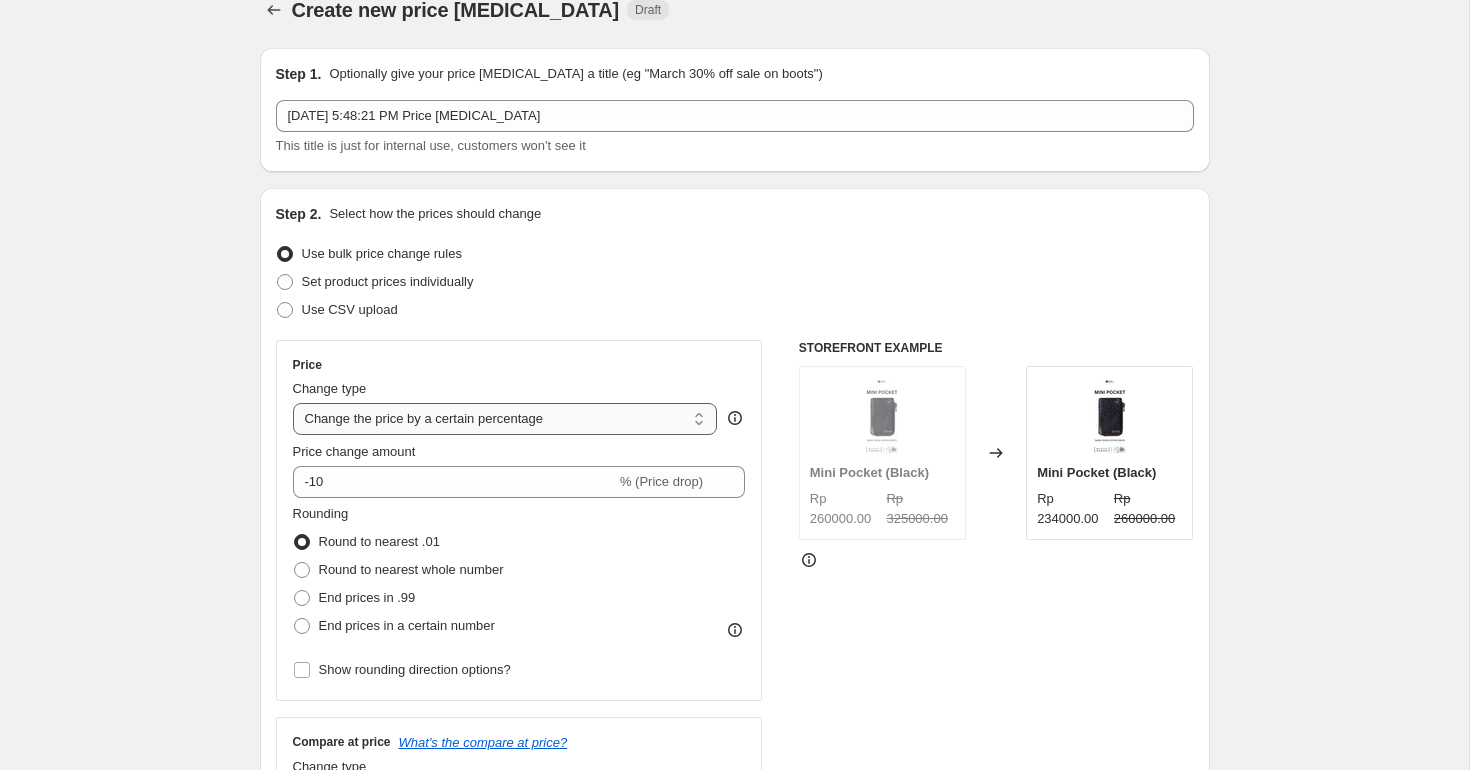 scroll, scrollTop: 0, scrollLeft: 0, axis: both 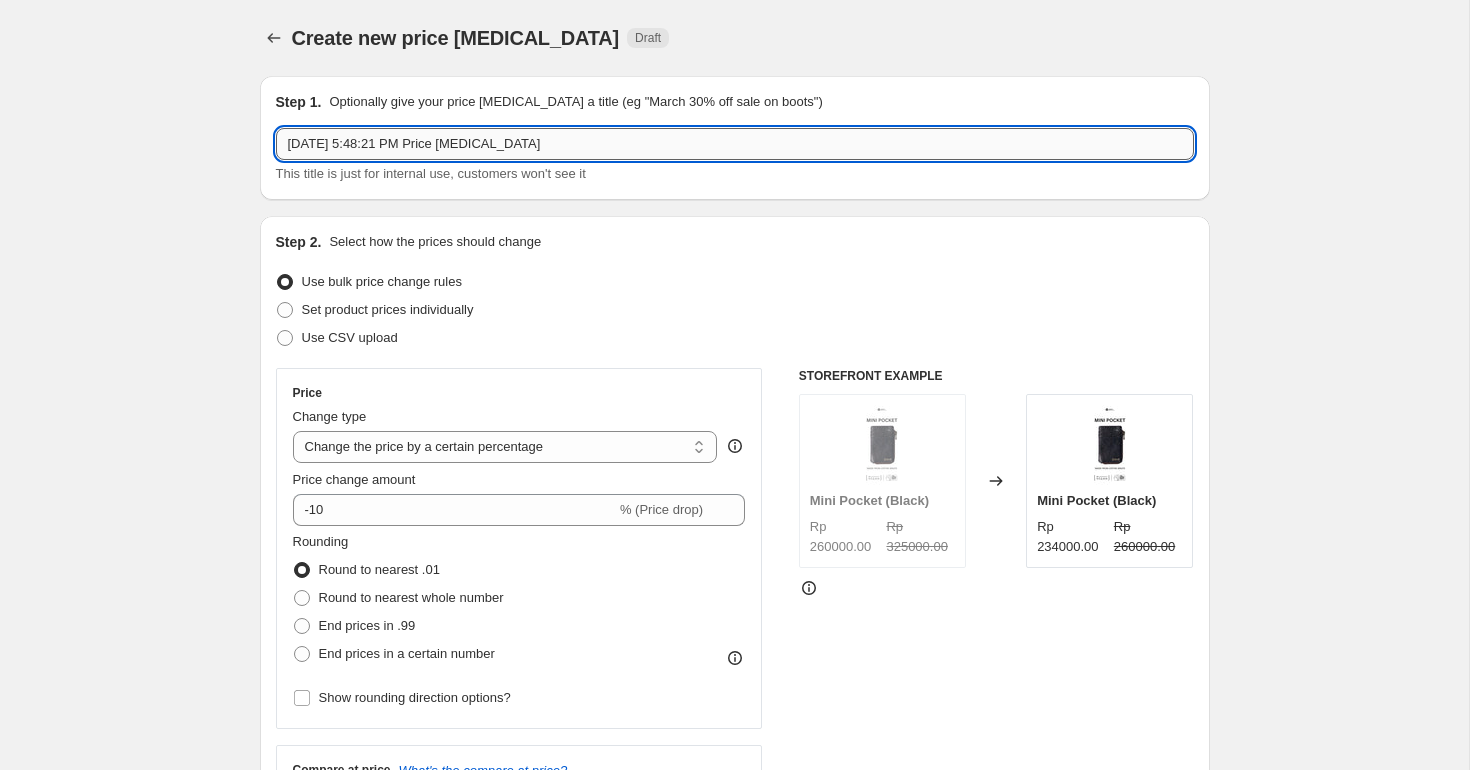 click on "[DATE] 5:48:21 PM Price [MEDICAL_DATA]" at bounding box center (735, 144) 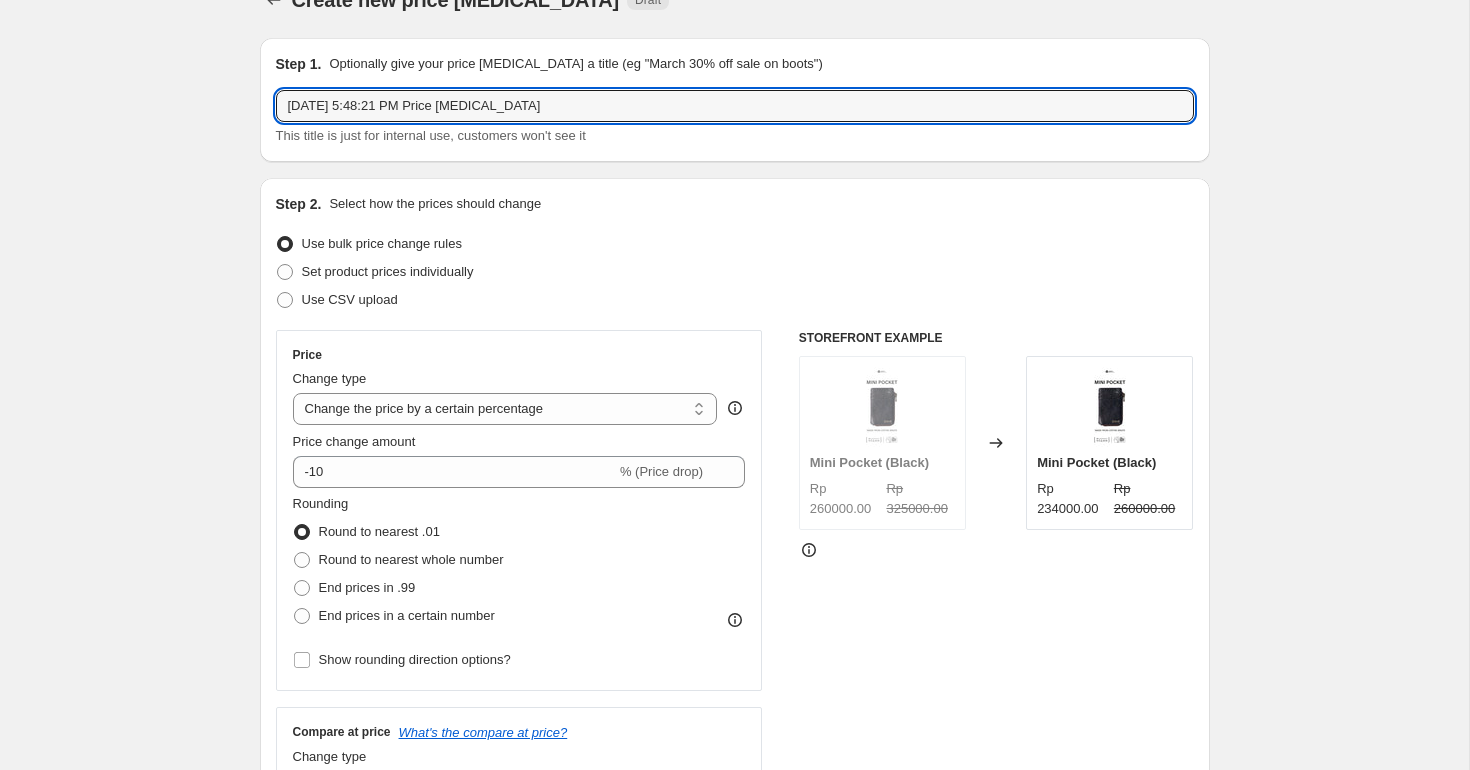 scroll, scrollTop: 0, scrollLeft: 0, axis: both 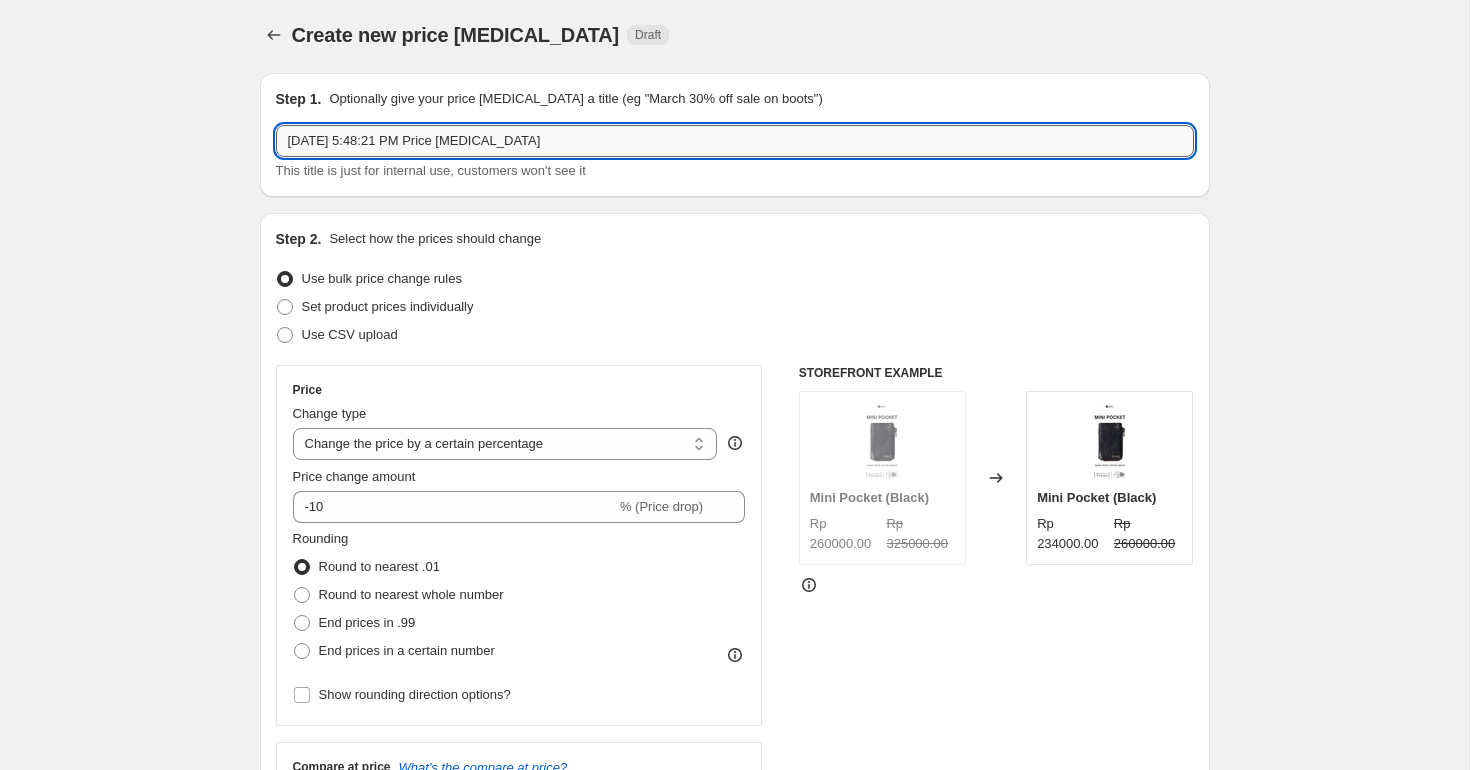 click on "[DATE] 5:48:21 PM Price [MEDICAL_DATA]" at bounding box center (735, 141) 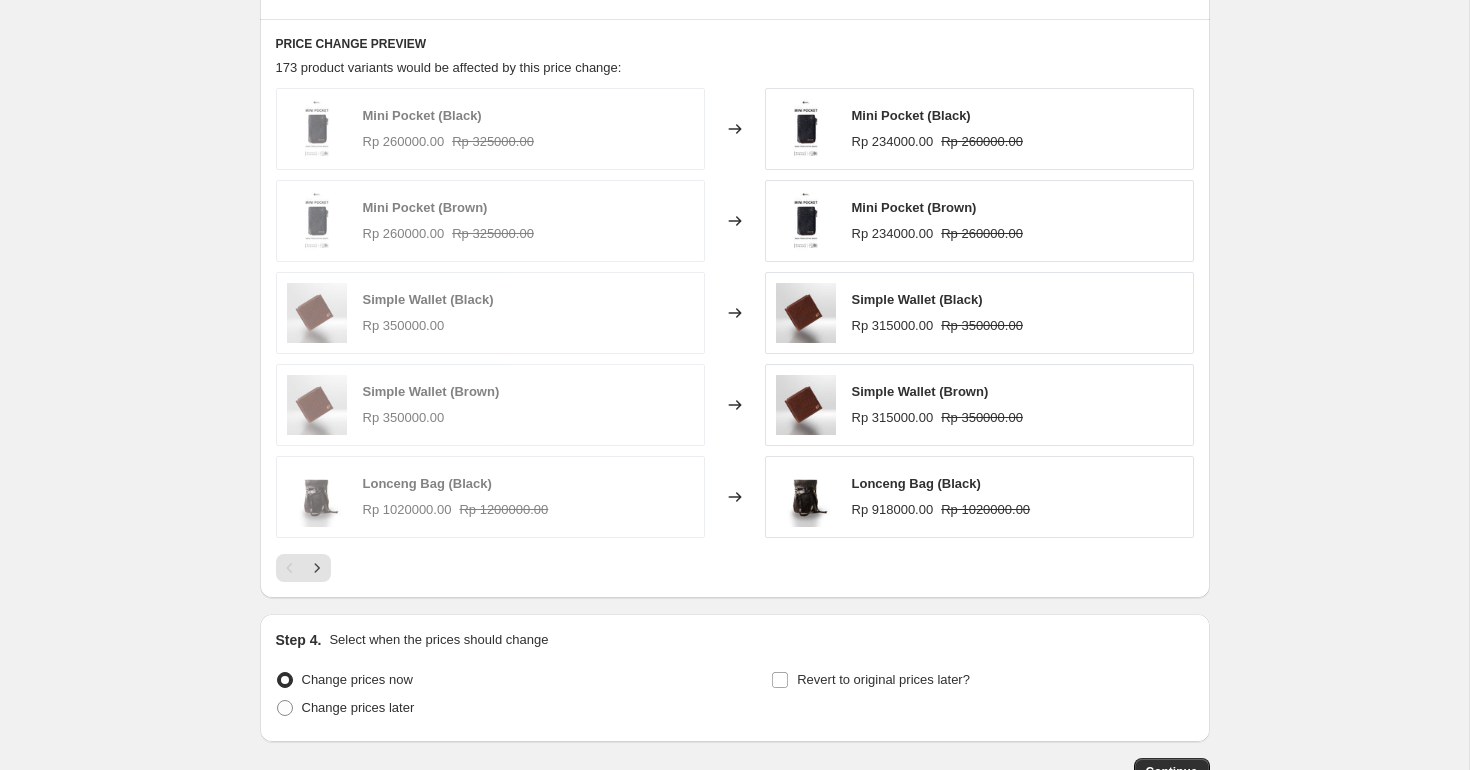 scroll, scrollTop: 1119, scrollLeft: 0, axis: vertical 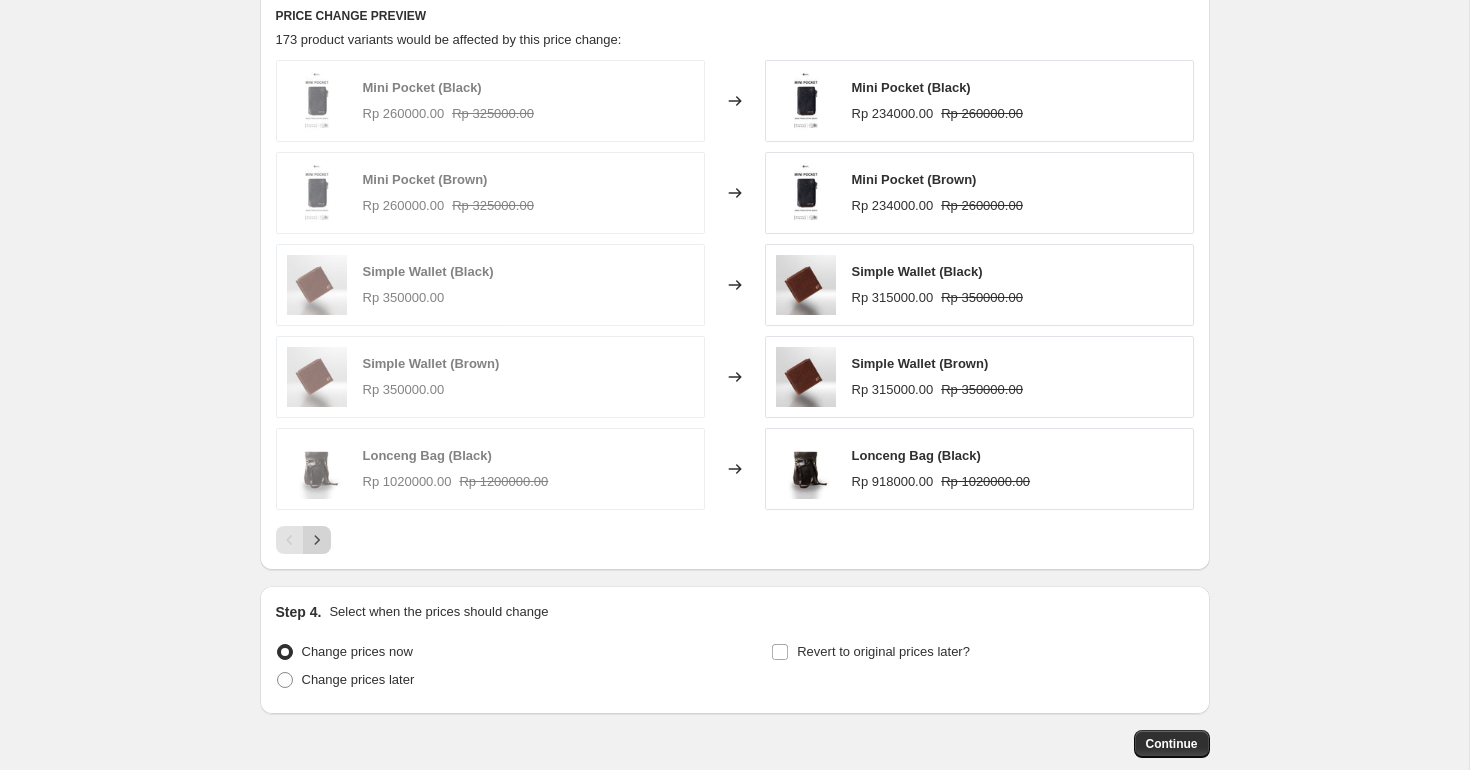 click at bounding box center [317, 540] 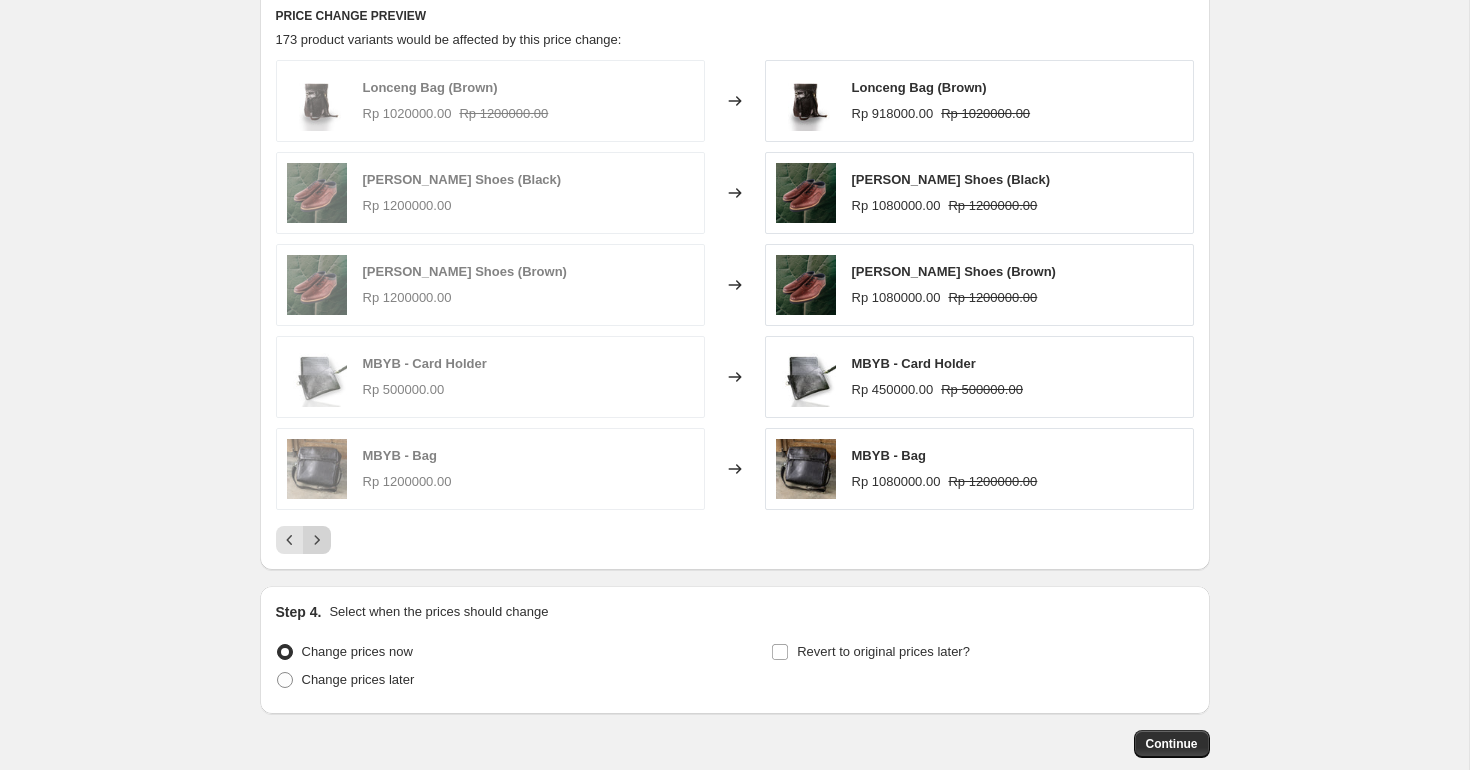 click 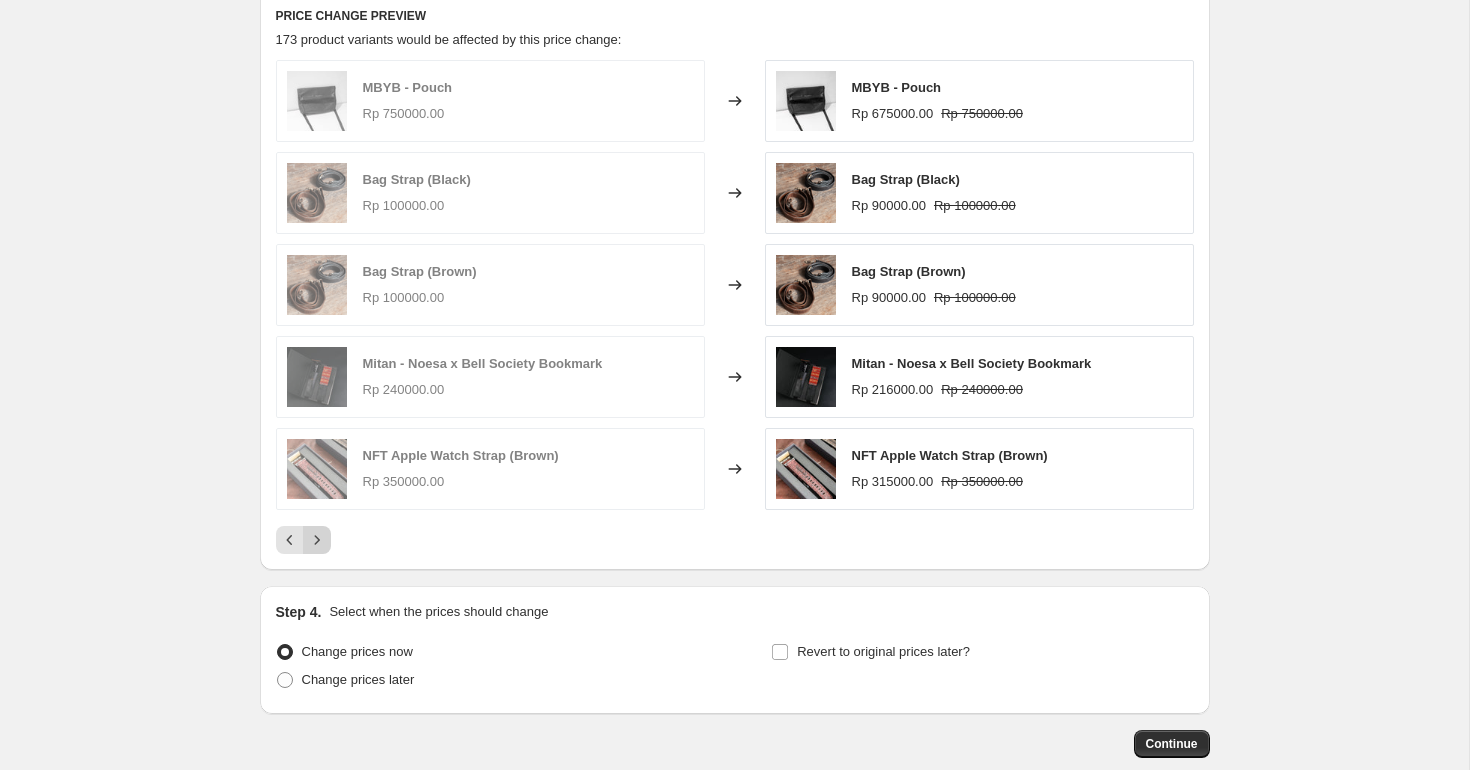 click 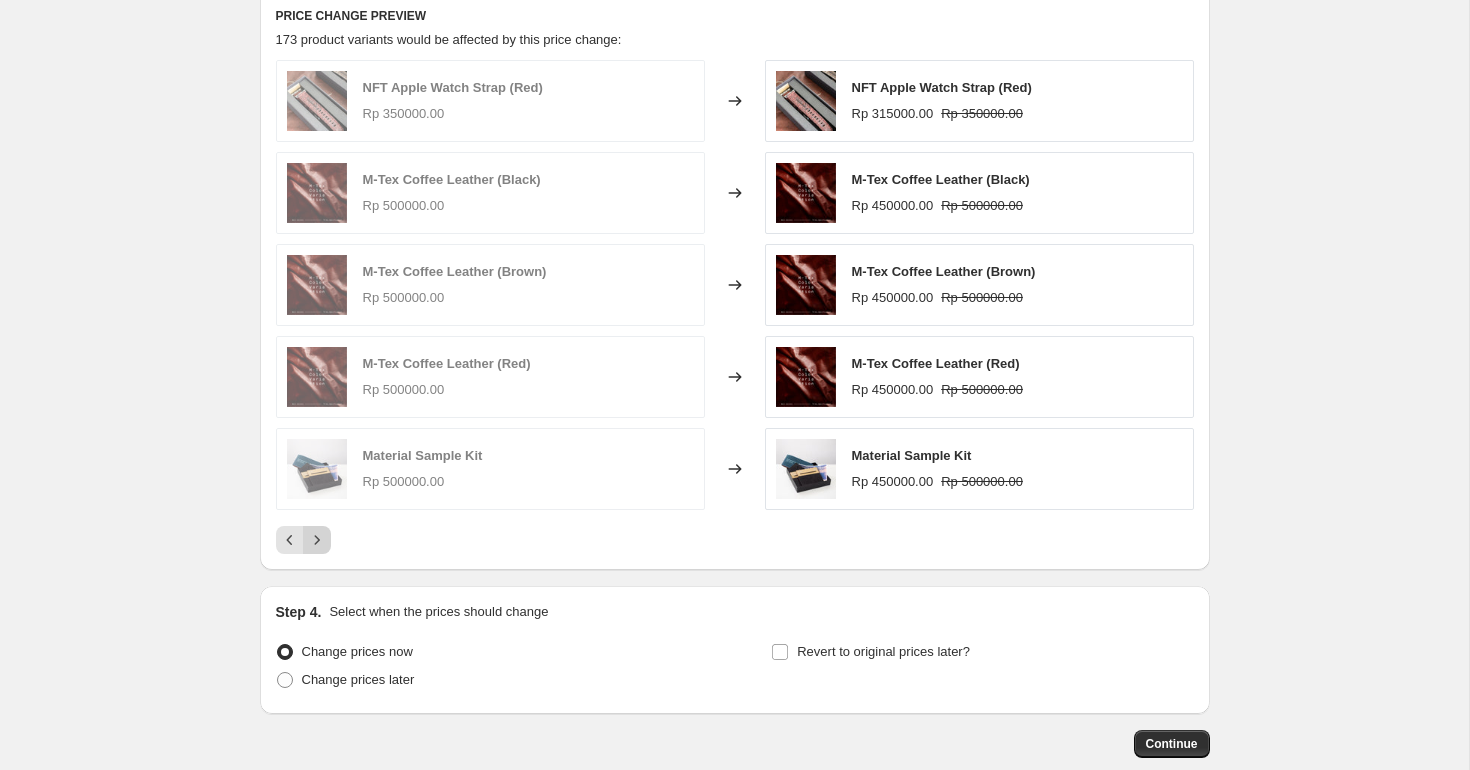 click 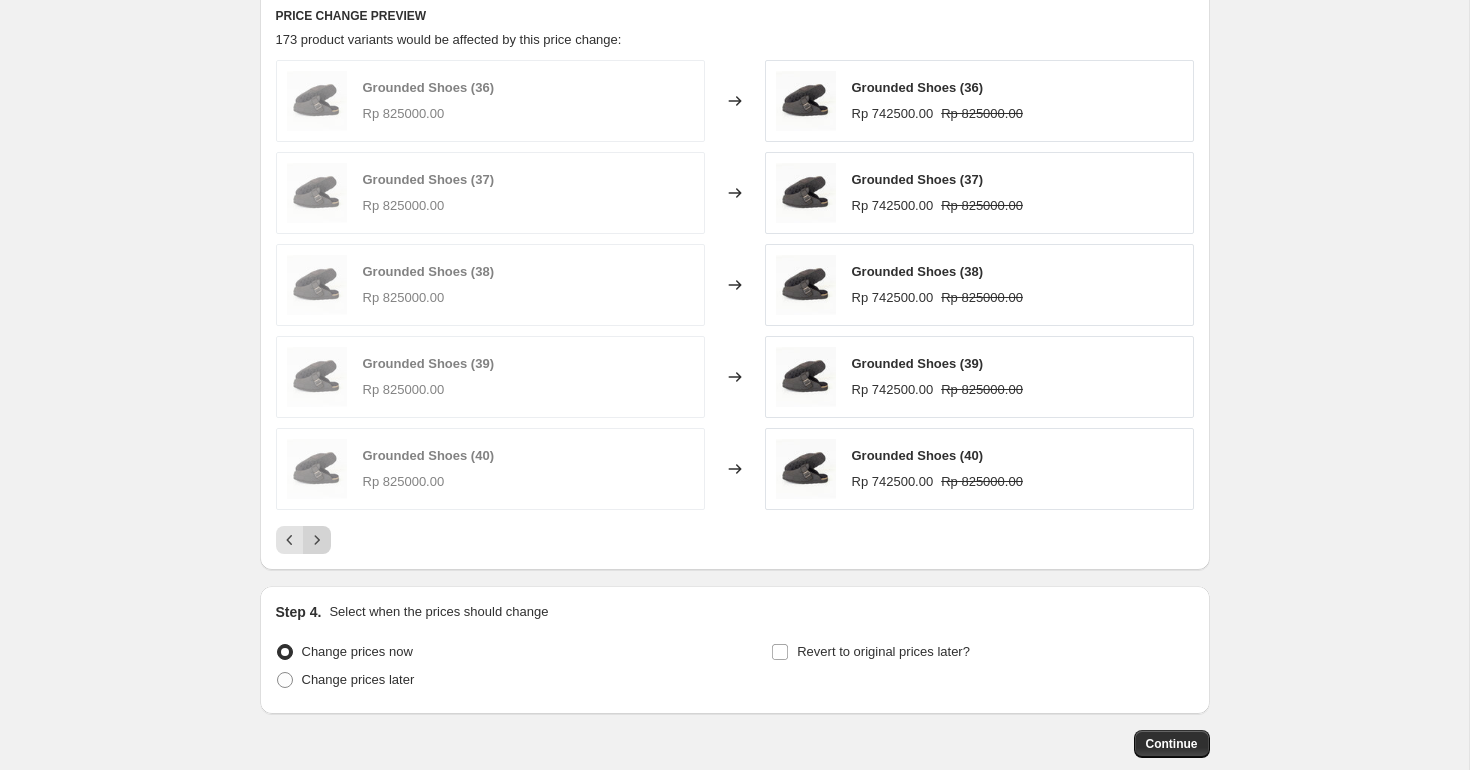 click 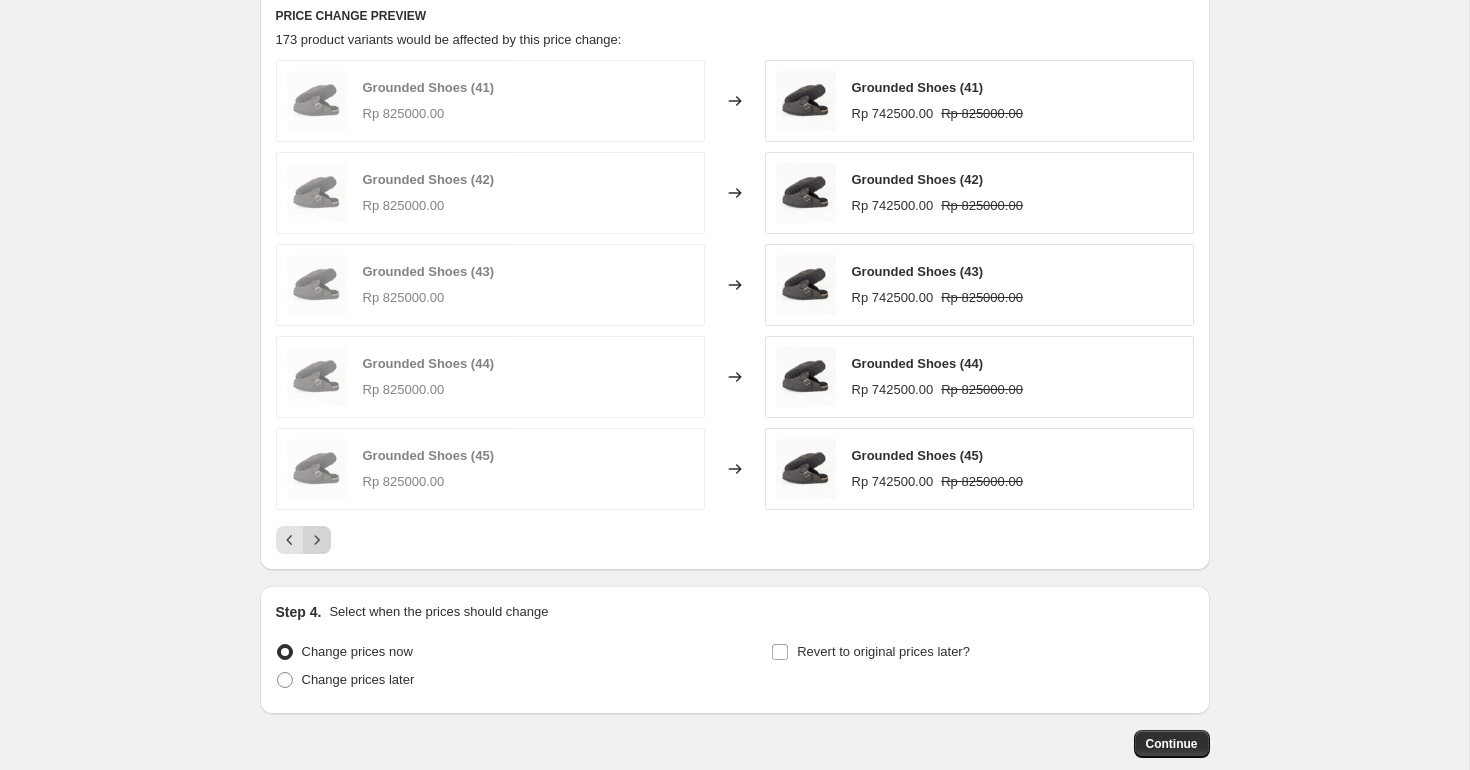 click 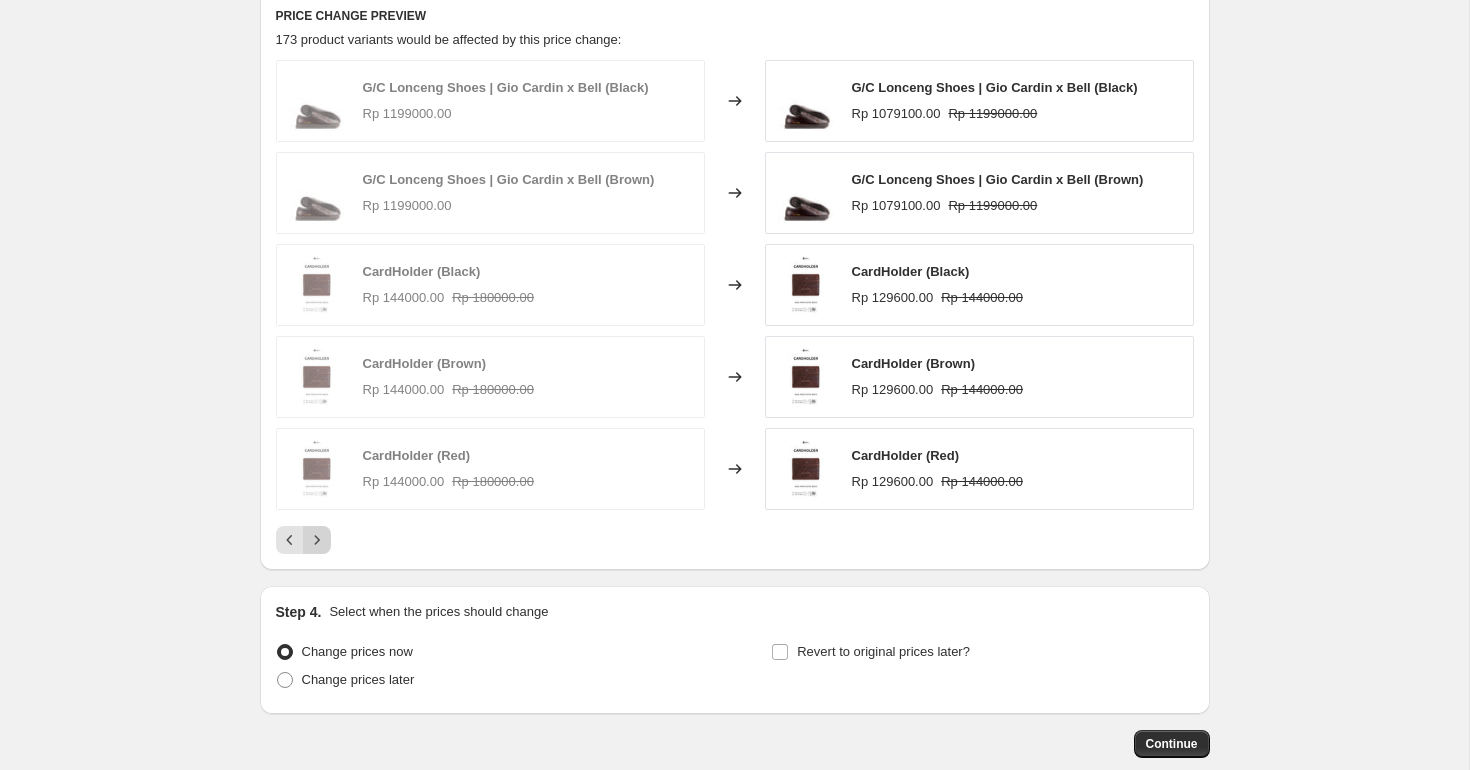 click 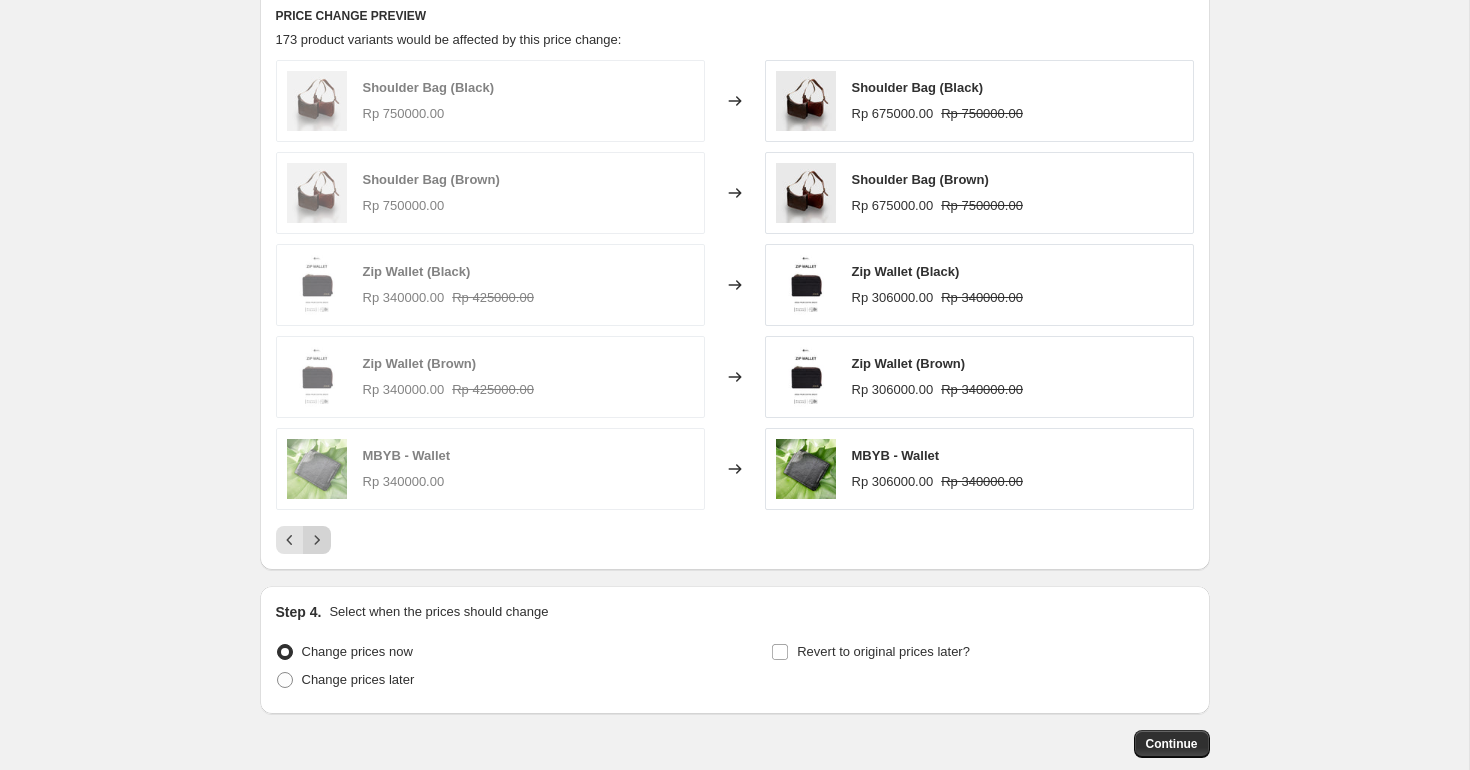 click 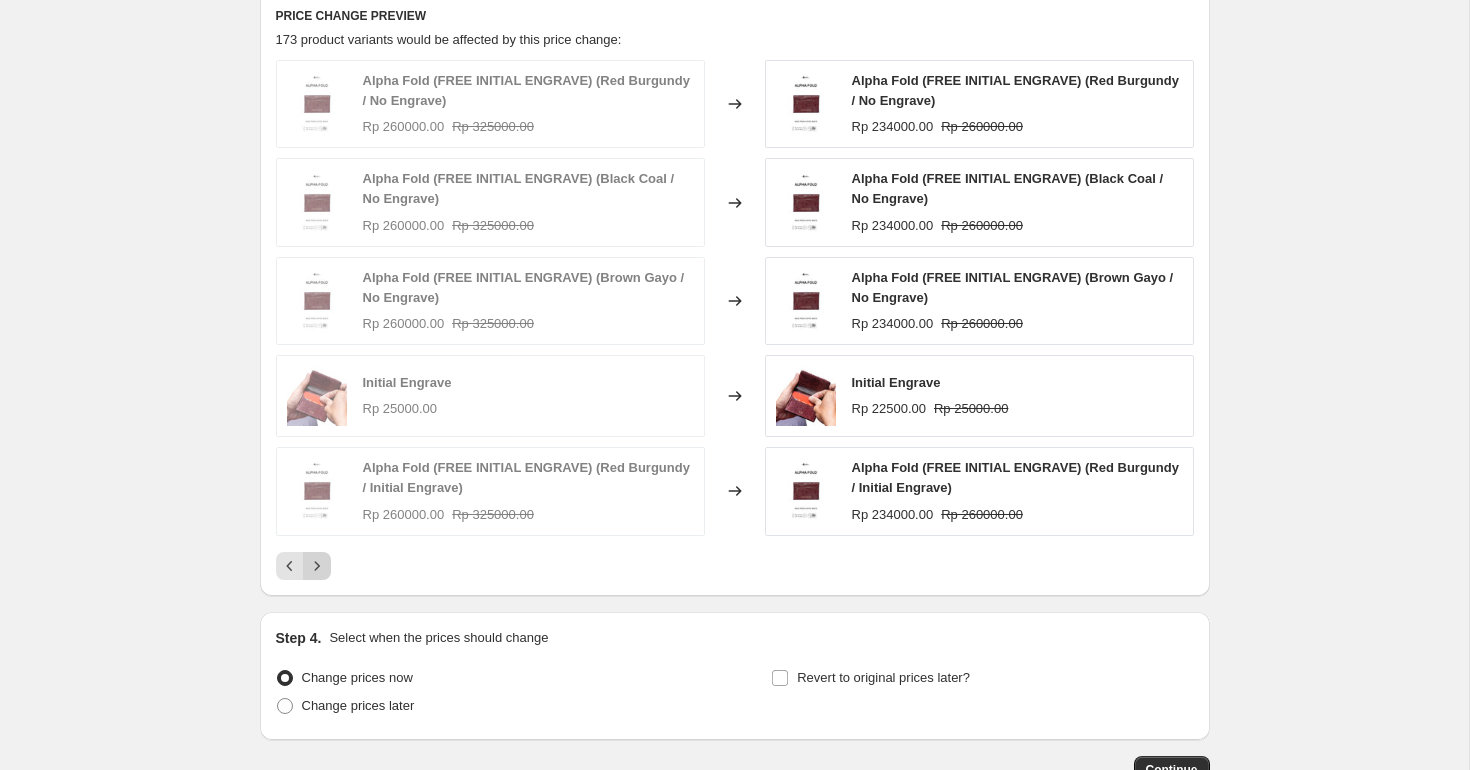 click on "Alpha Fold (FREE INITIAL ENGRAVE) (Red Burgundy / No Engrave) Rp 260000.00 Rp 325000.00 Changed to Alpha Fold (FREE INITIAL ENGRAVE) (Red Burgundy / No Engrave) Rp 234000.00 Rp 260000.00 Alpha Fold (FREE INITIAL ENGRAVE) (Black Coal / No Engrave) Rp 260000.00 Rp 325000.00 Changed to Alpha Fold (FREE INITIAL ENGRAVE) (Black Coal / No Engrave) Rp 234000.00 Rp 260000.00 Alpha Fold (FREE INITIAL ENGRAVE) (Brown Gayo / No Engrave) Rp 260000.00 Rp 325000.00 Changed to Alpha Fold (FREE INITIAL ENGRAVE) (Brown Gayo / No Engrave) Rp 234000.00 Rp 260000.00 Initial Engrave Rp 25000.00 Changed to Initial Engrave Rp 22500.00 Rp 25000.00 Alpha Fold (FREE INITIAL ENGRAVE) (Red Burgundy / Initial Engrave) Rp 260000.00 Rp 325000.00 Changed to Alpha Fold (FREE INITIAL ENGRAVE) (Red Burgundy / Initial Engrave) Rp 234000.00 Rp 260000.00" at bounding box center (735, 320) 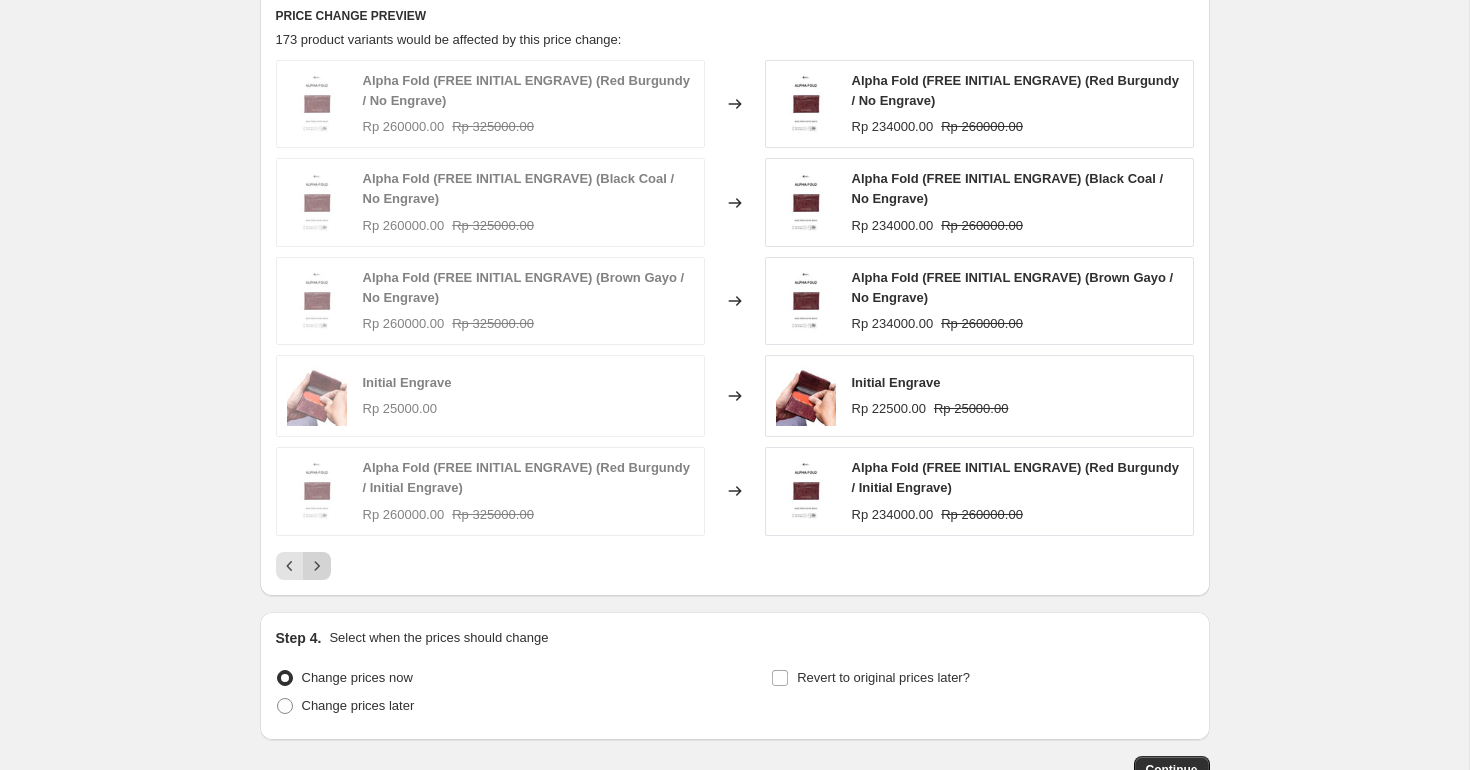 click 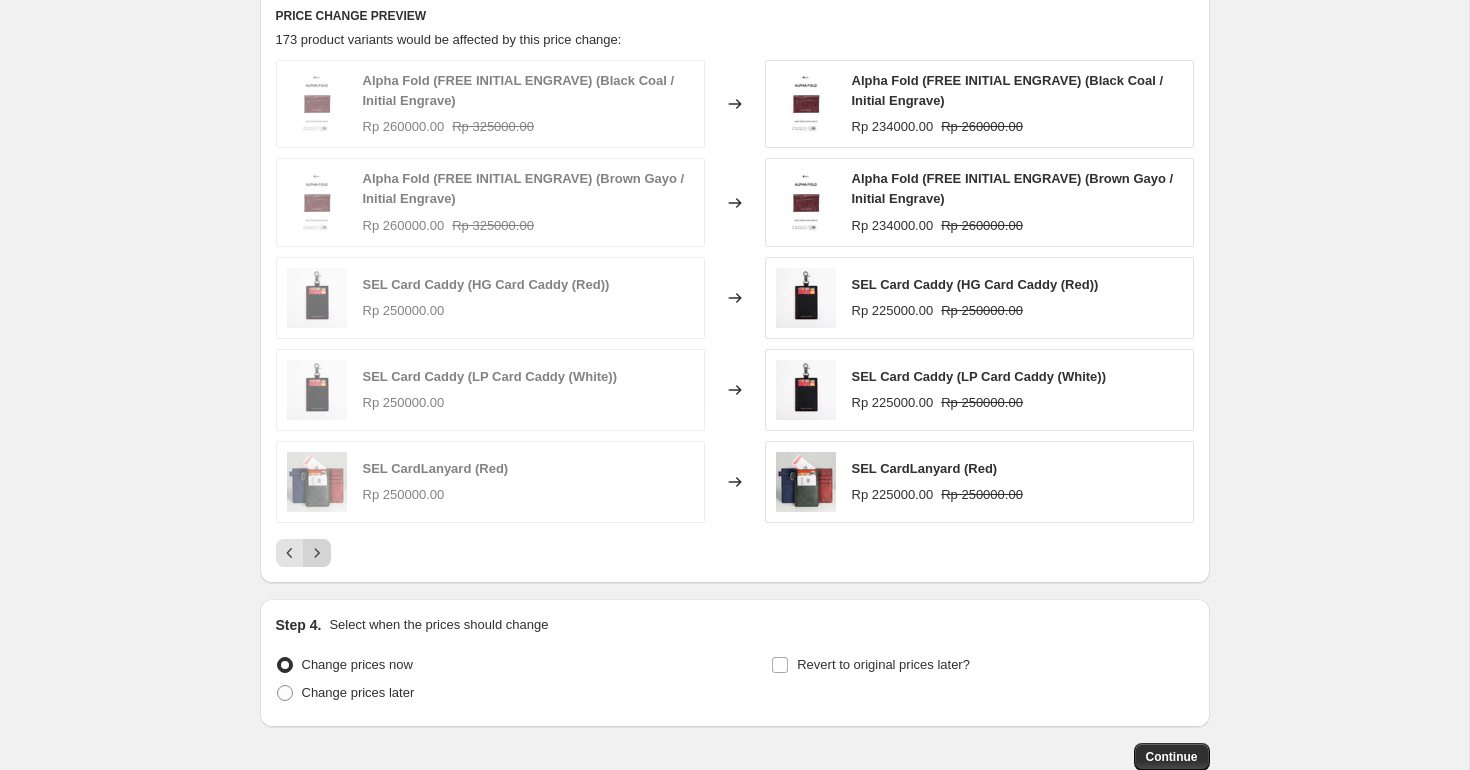 click at bounding box center (317, 553) 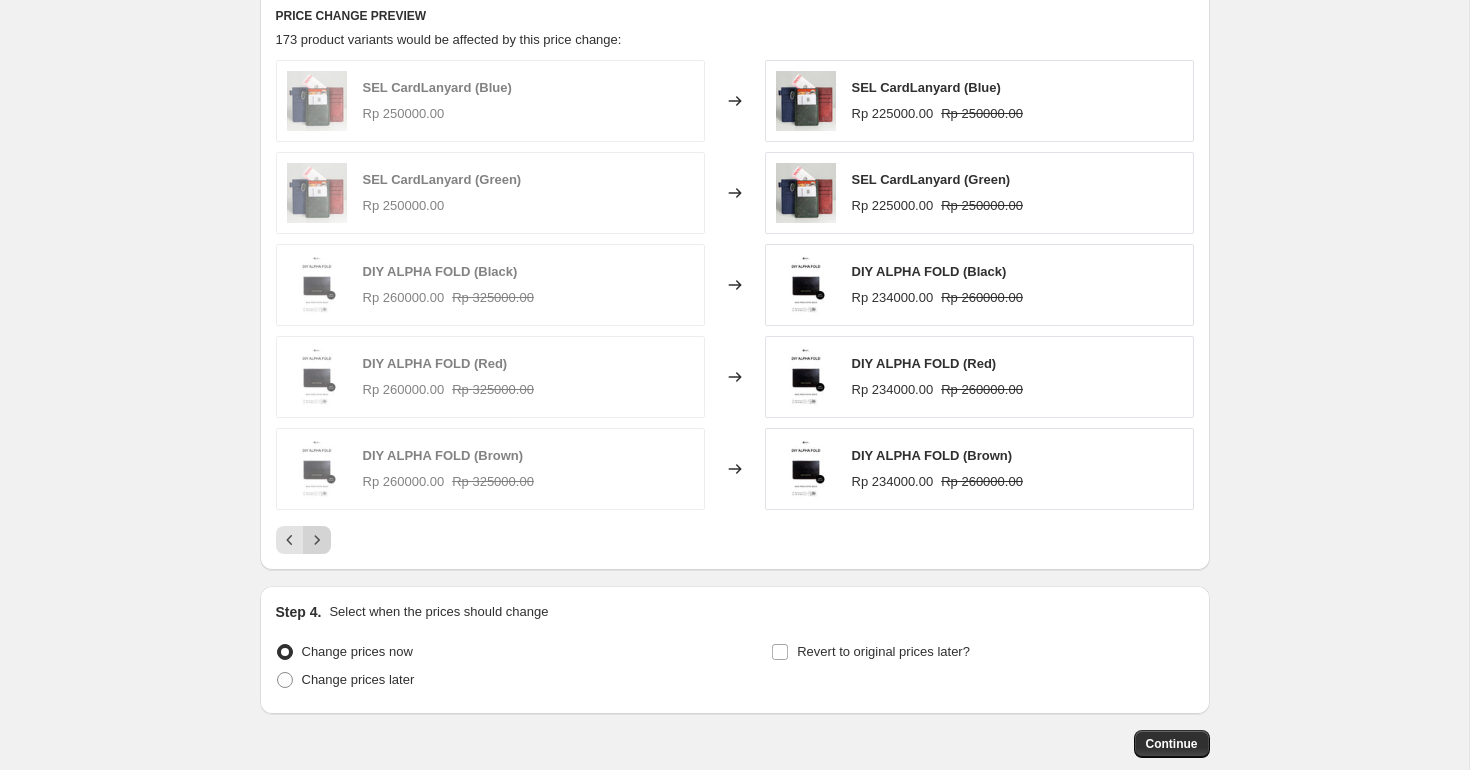 click 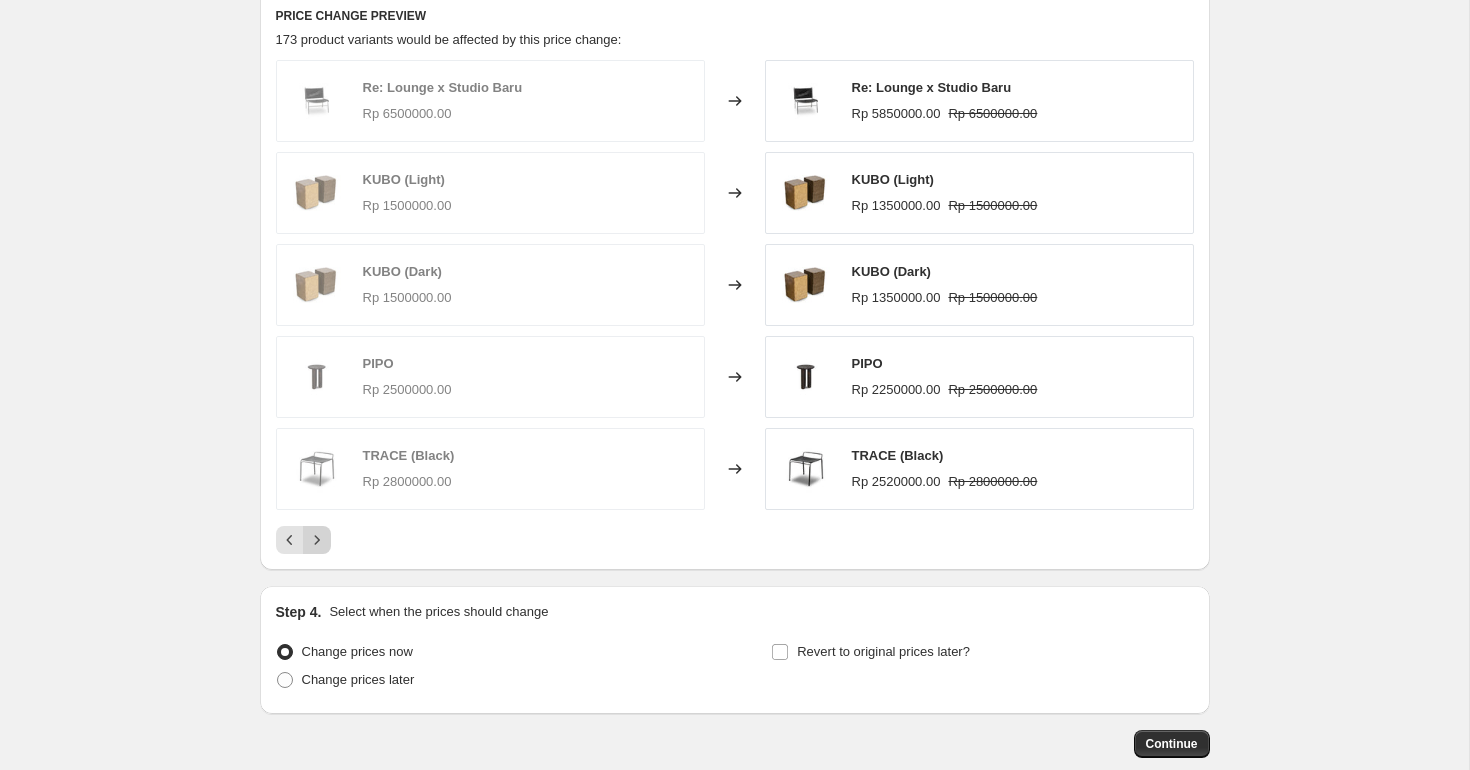 click 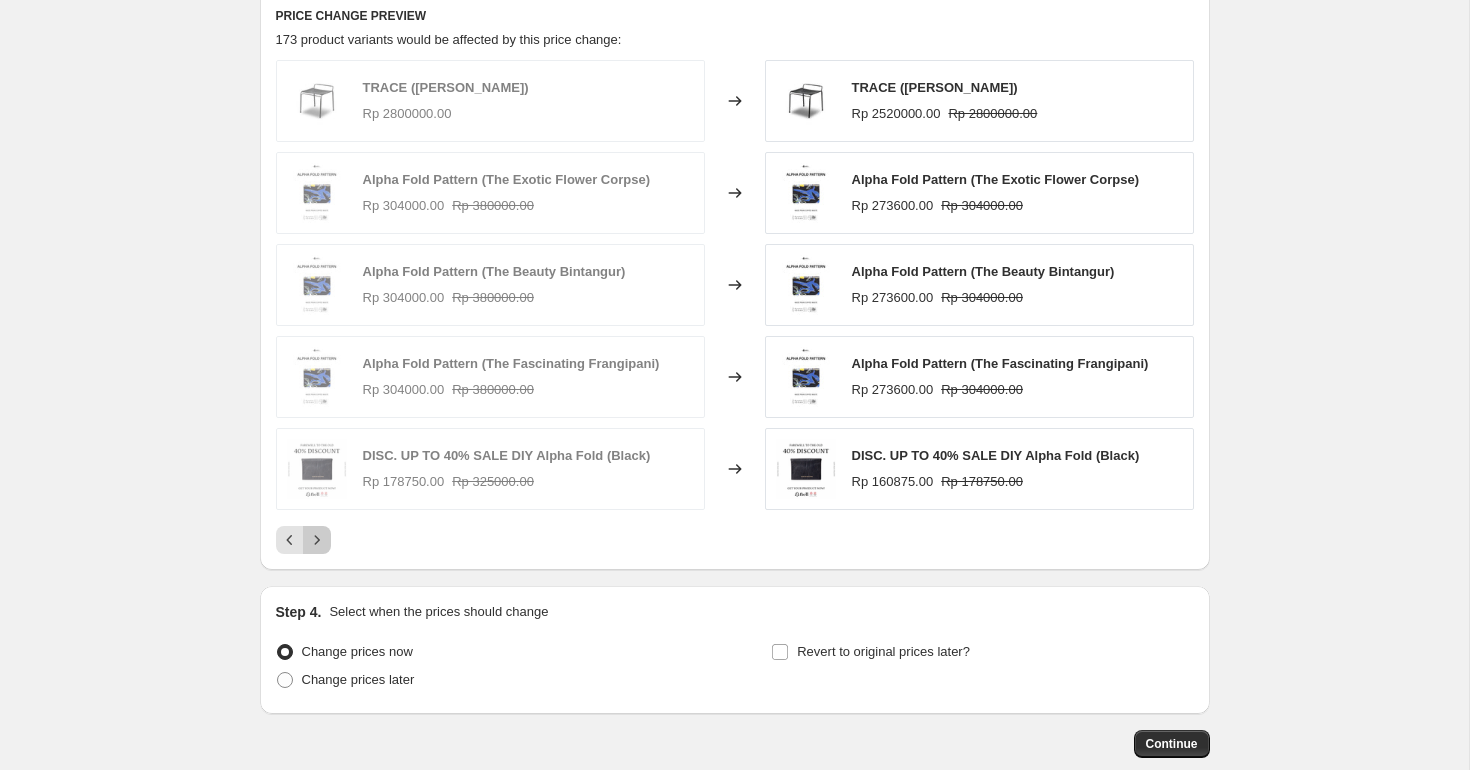 click 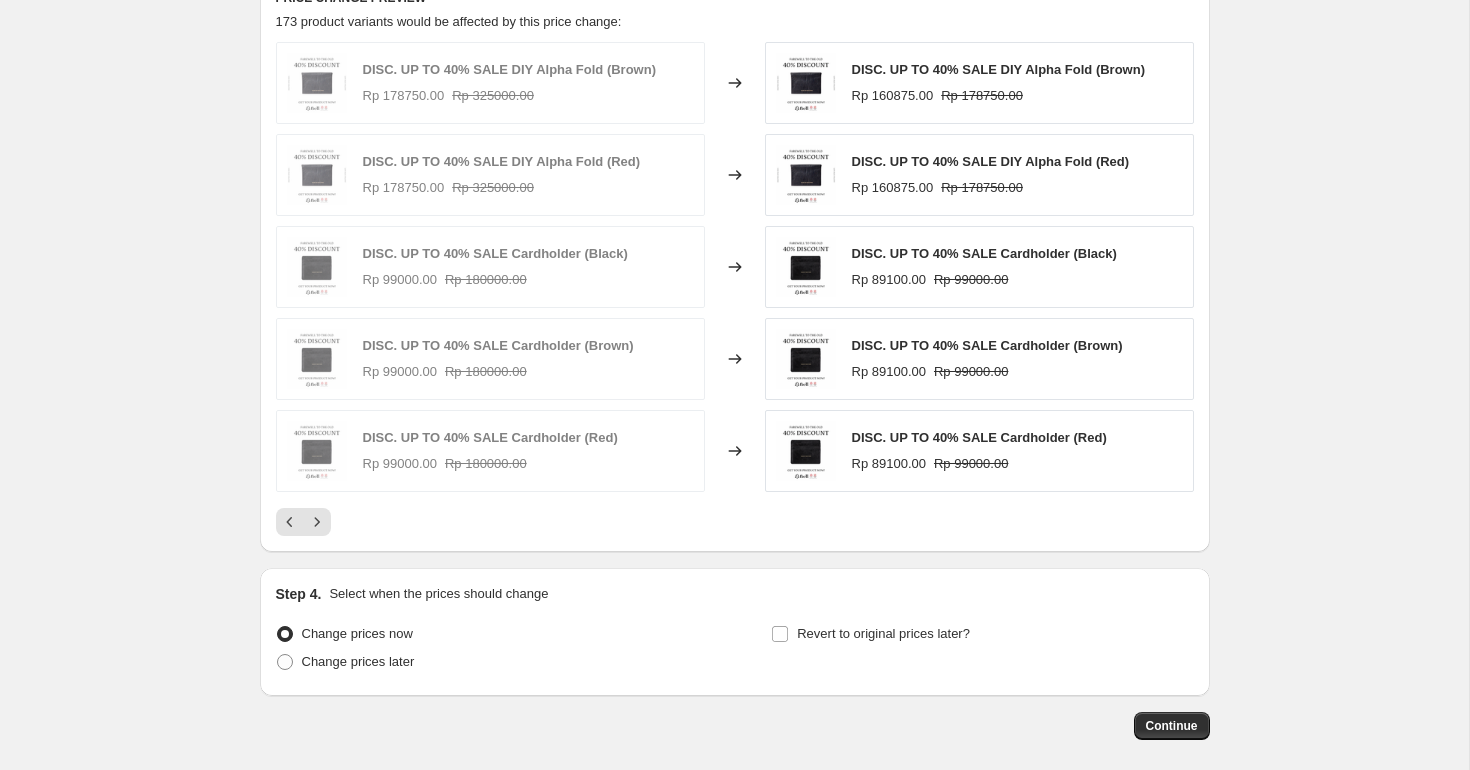 scroll, scrollTop: 1141, scrollLeft: 0, axis: vertical 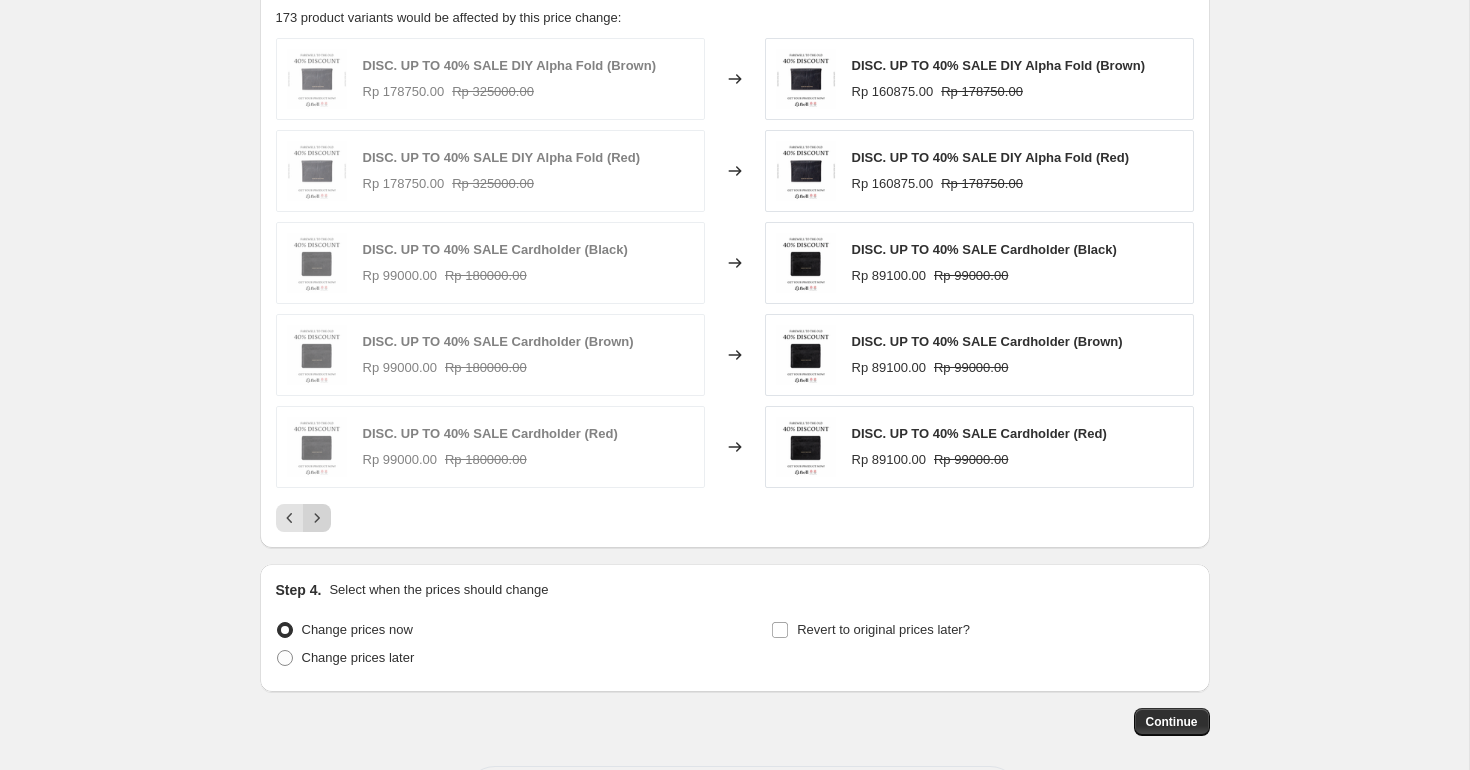 click 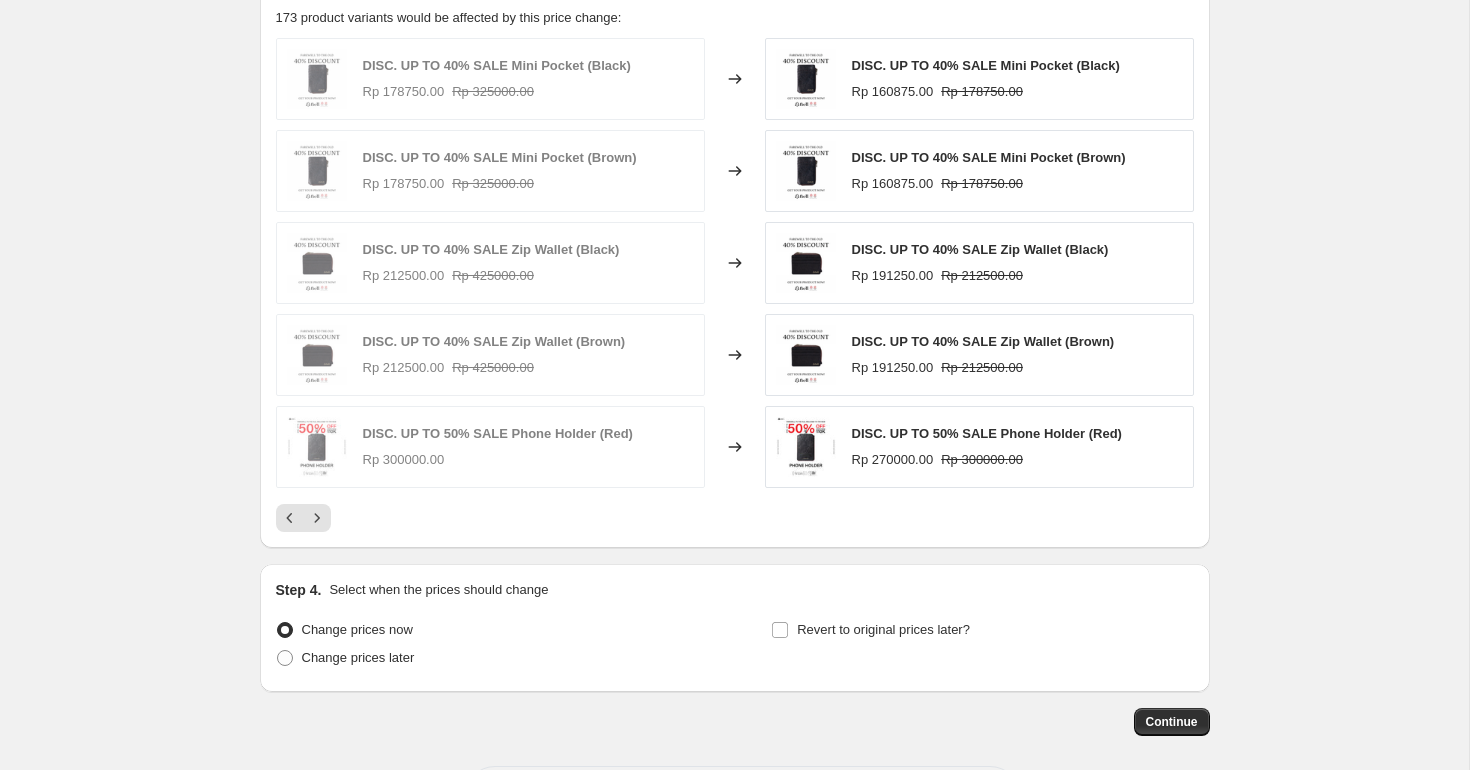 scroll, scrollTop: 1117, scrollLeft: 0, axis: vertical 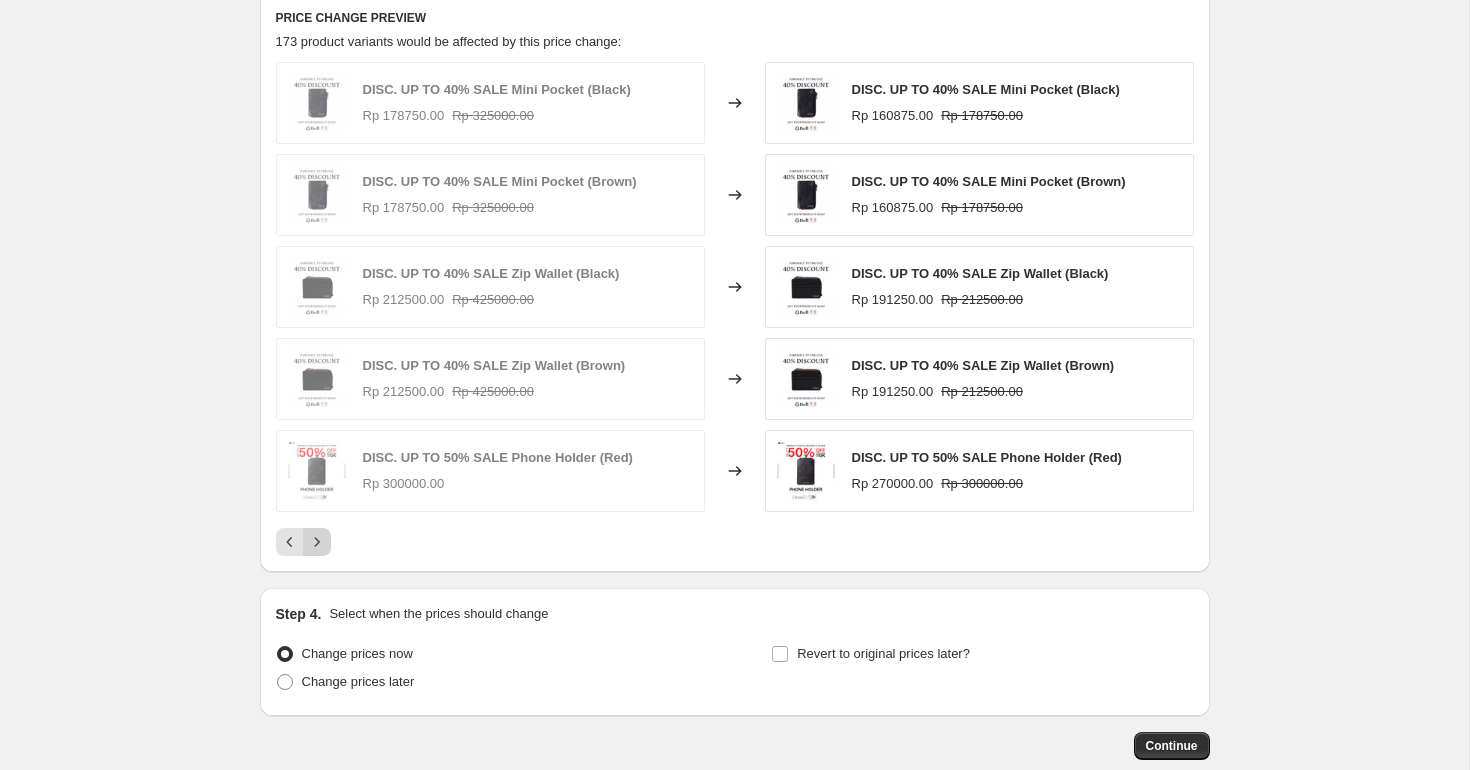 click 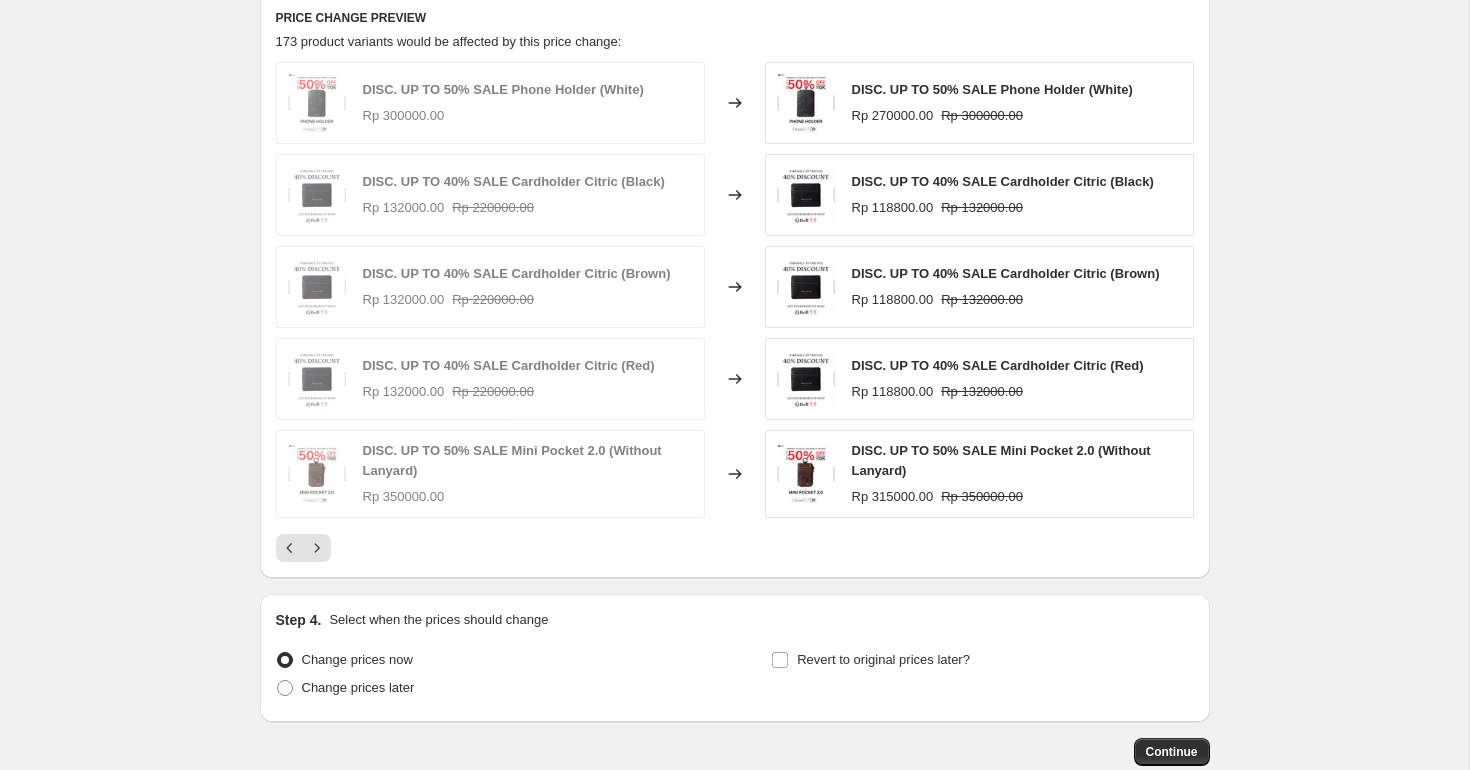 scroll, scrollTop: 1108, scrollLeft: 0, axis: vertical 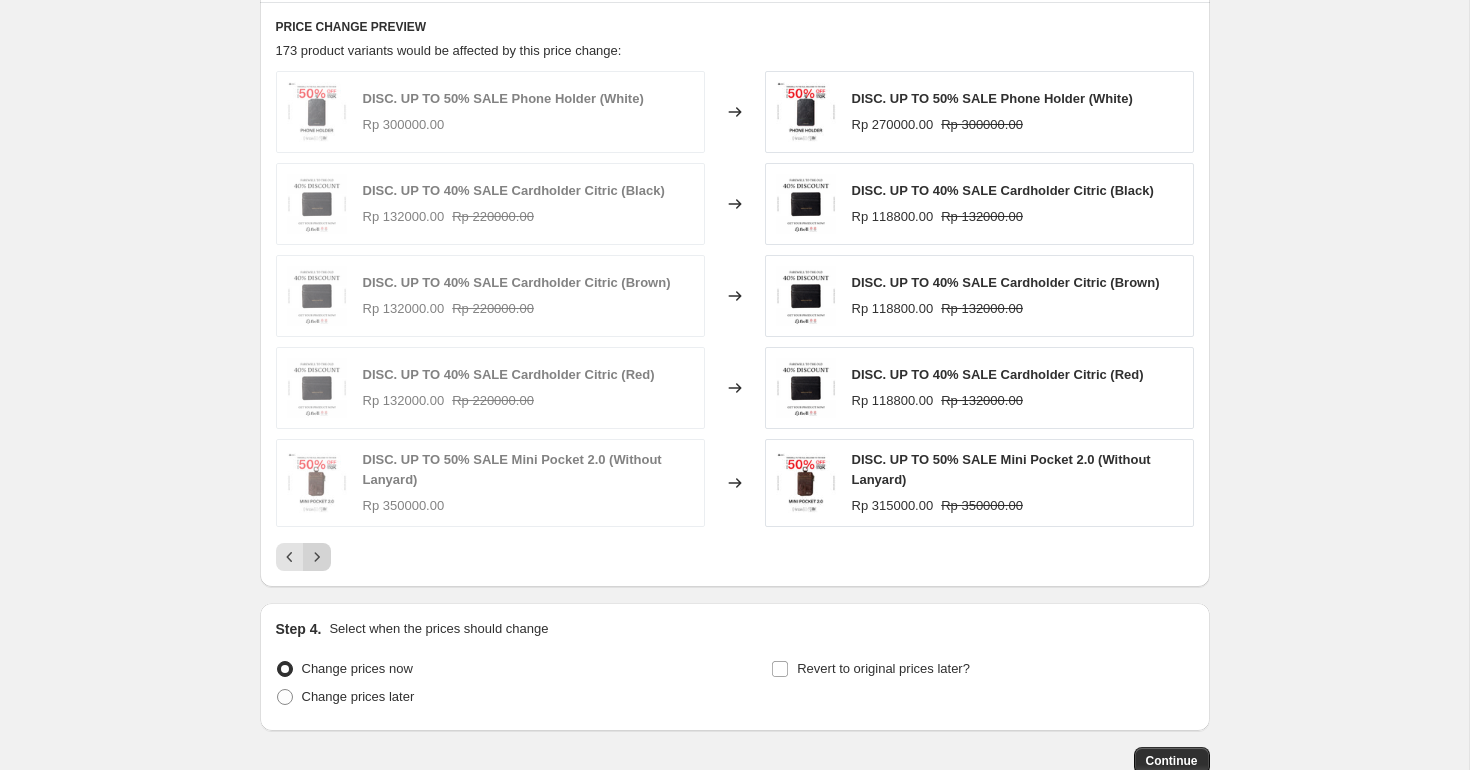click 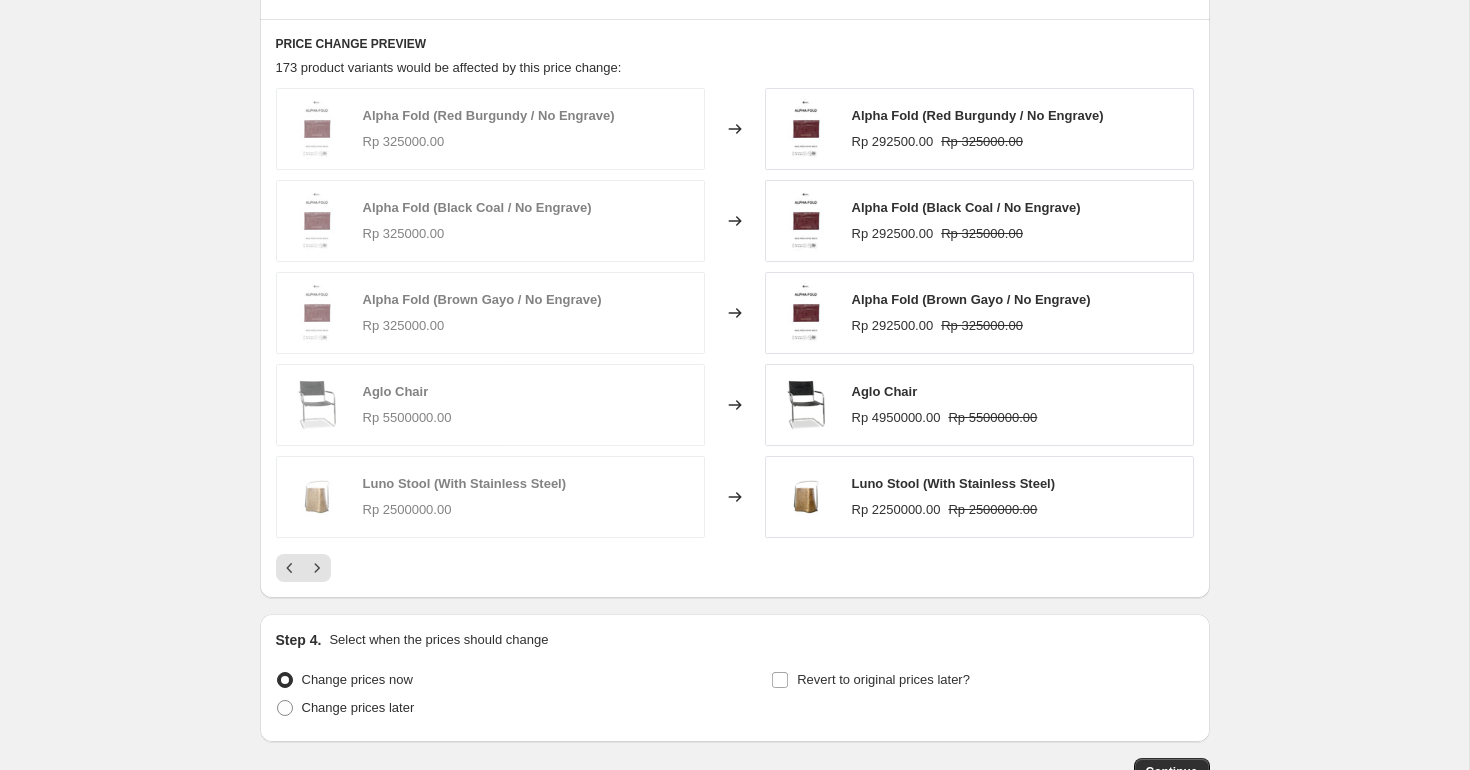scroll, scrollTop: 1088, scrollLeft: 0, axis: vertical 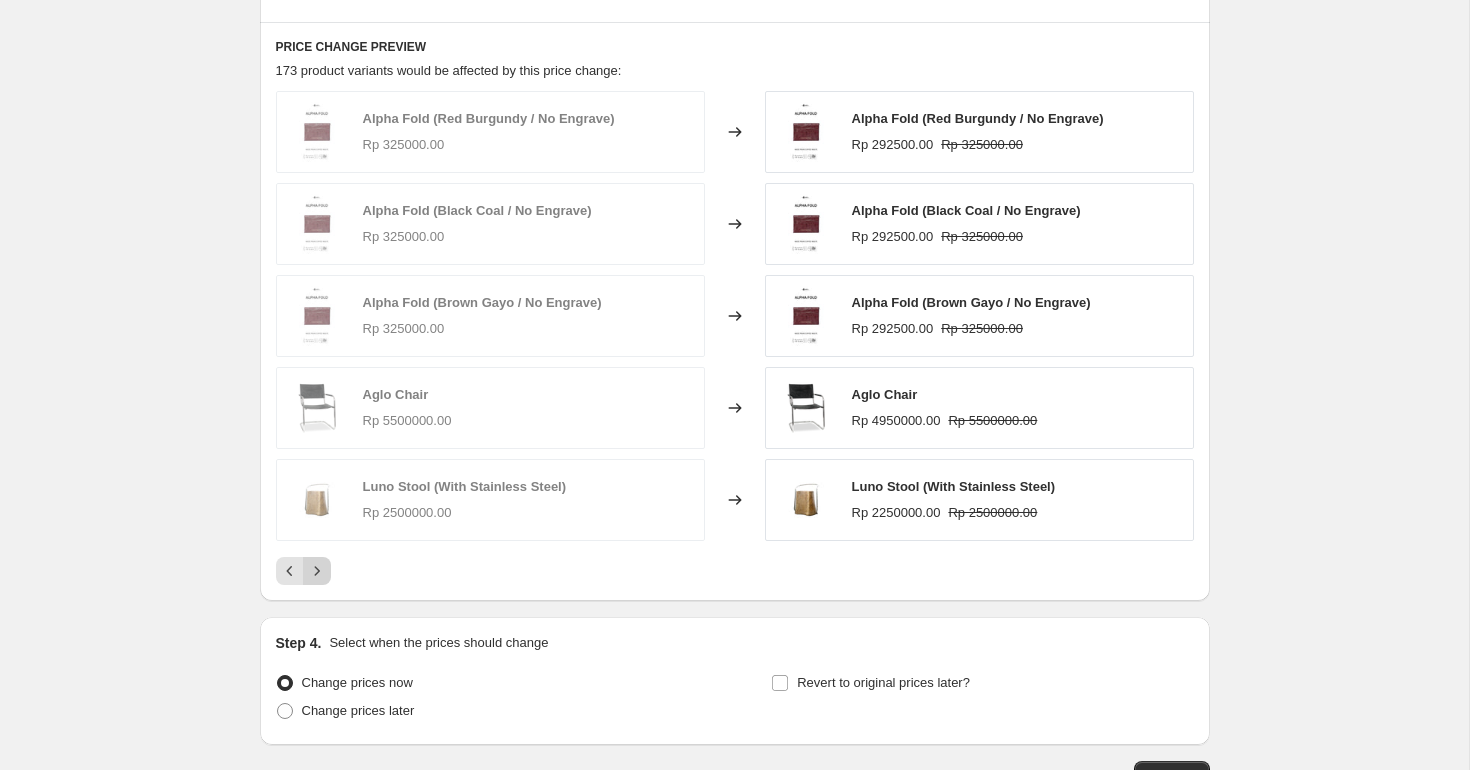 click at bounding box center [317, 571] 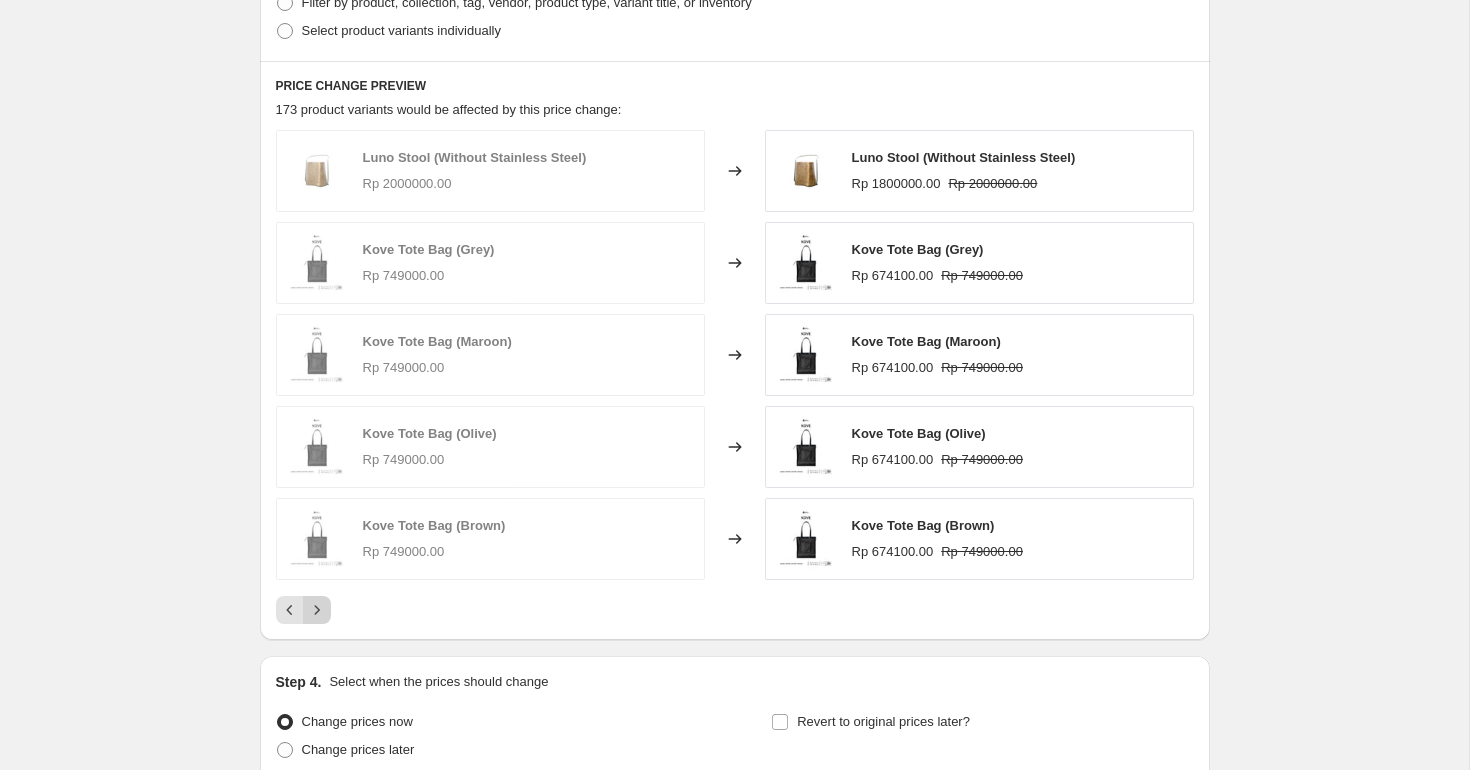 scroll, scrollTop: 1050, scrollLeft: 0, axis: vertical 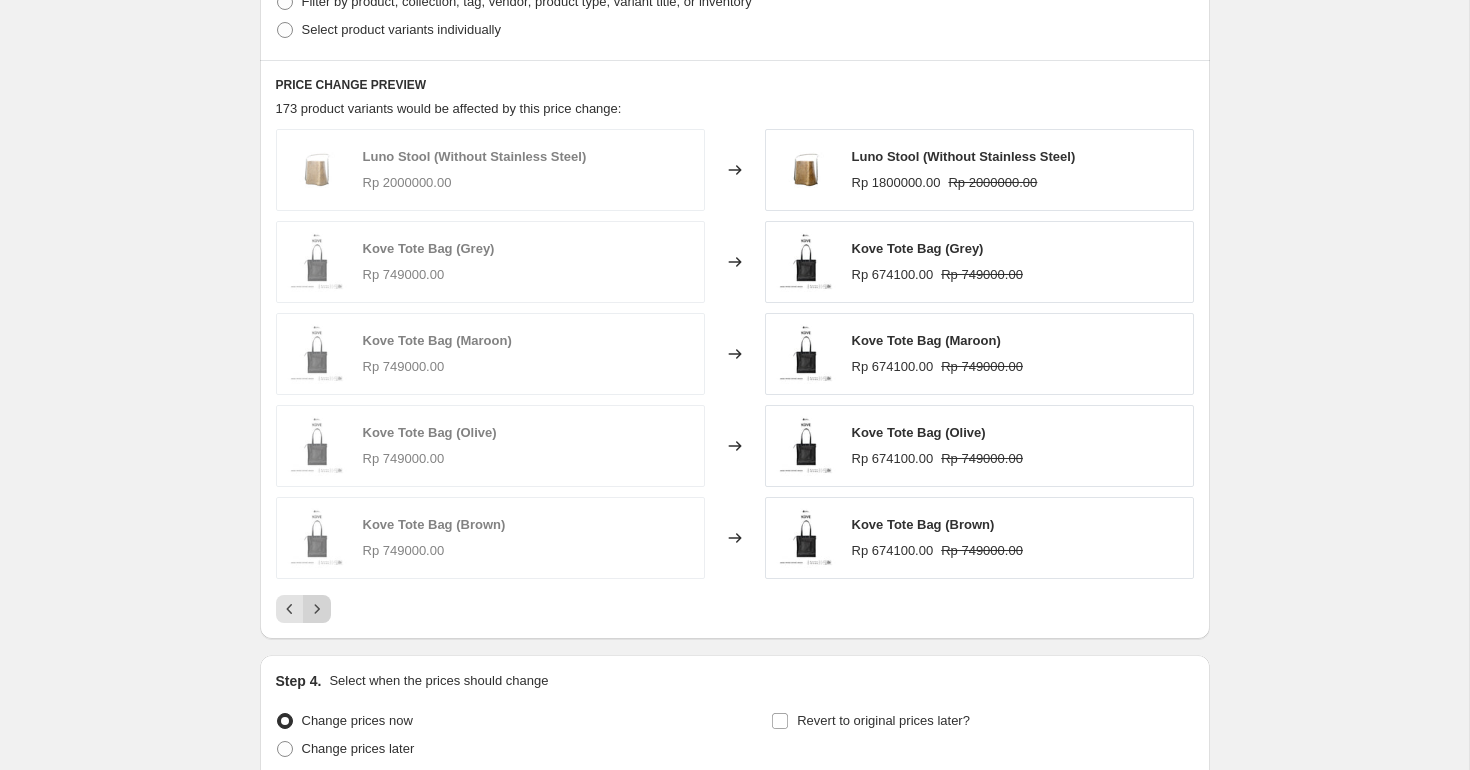 click 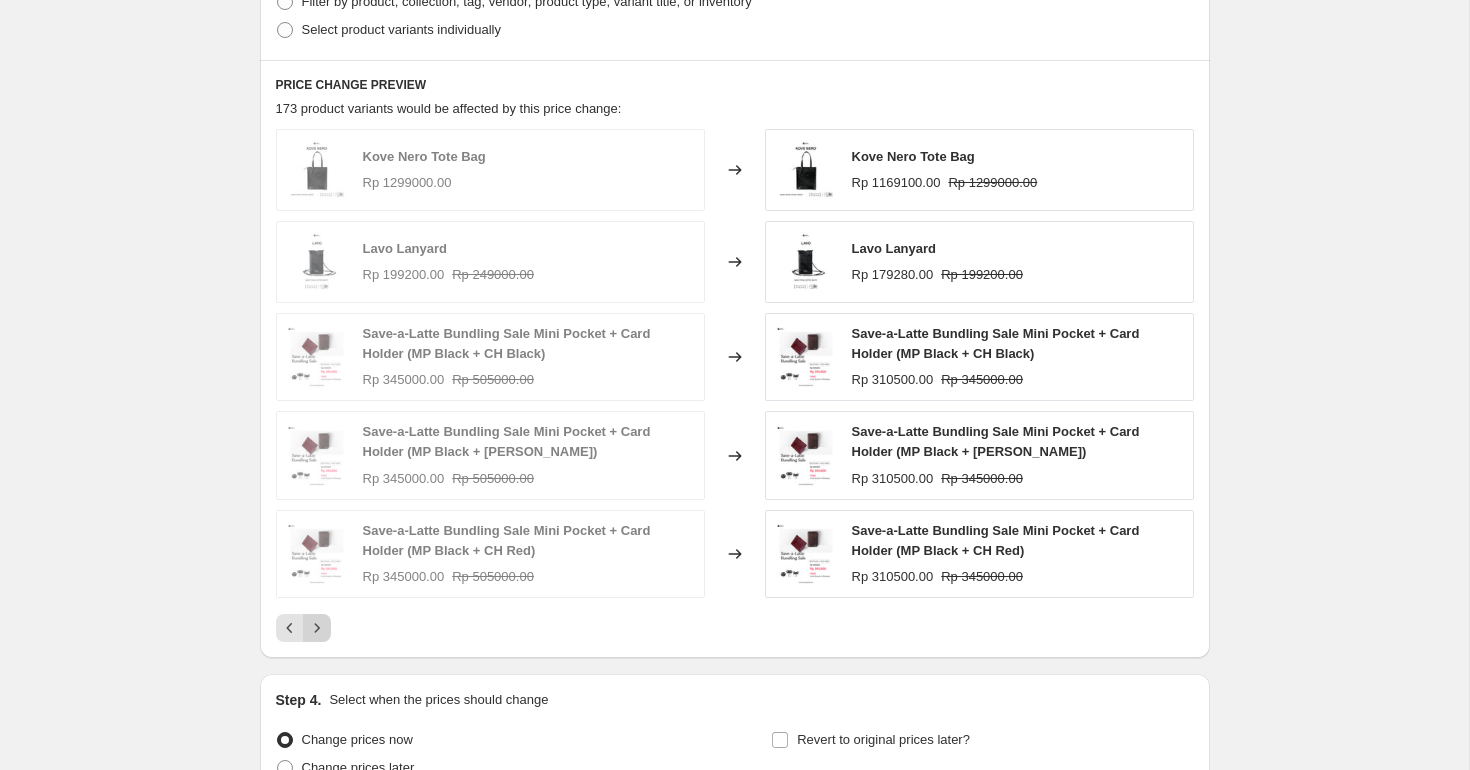 click 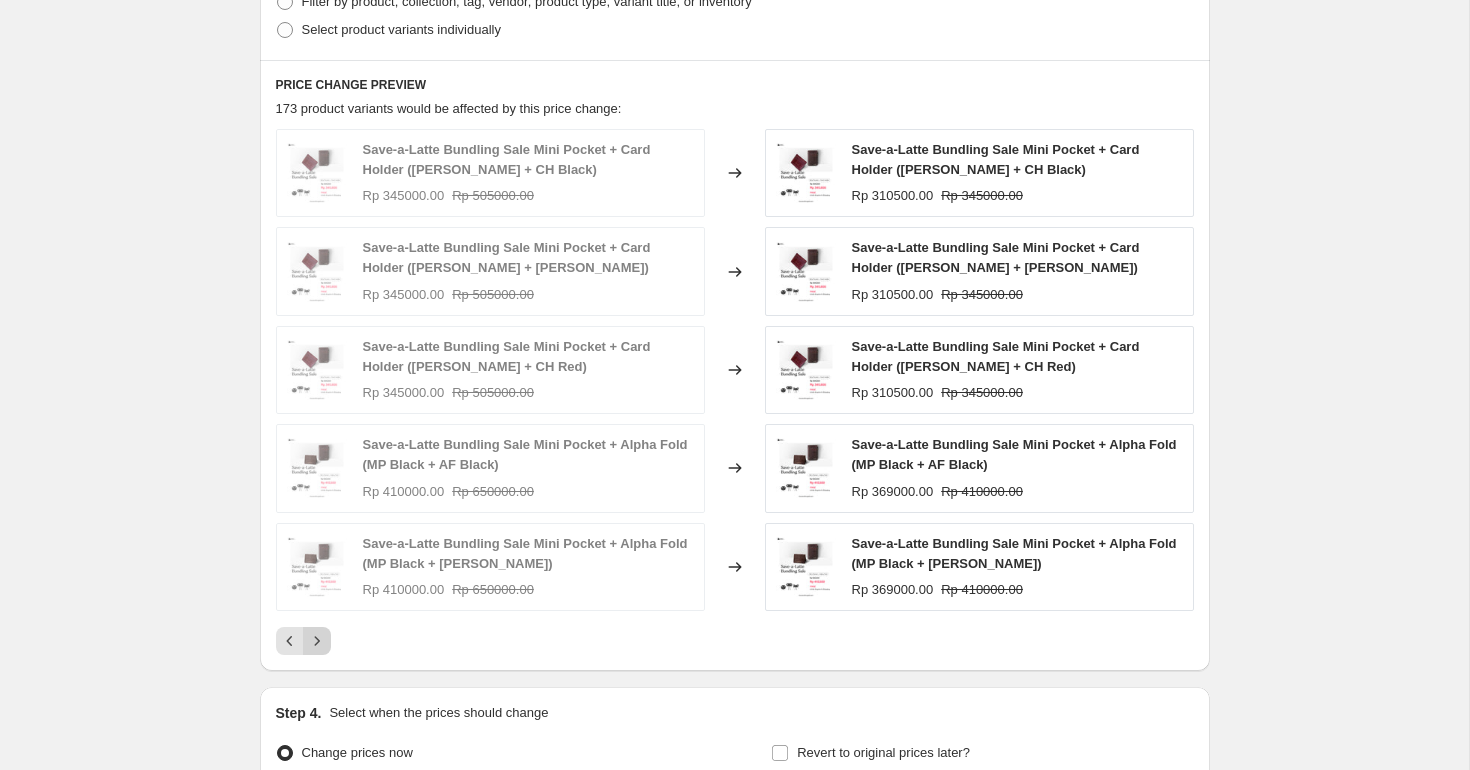 click at bounding box center [317, 641] 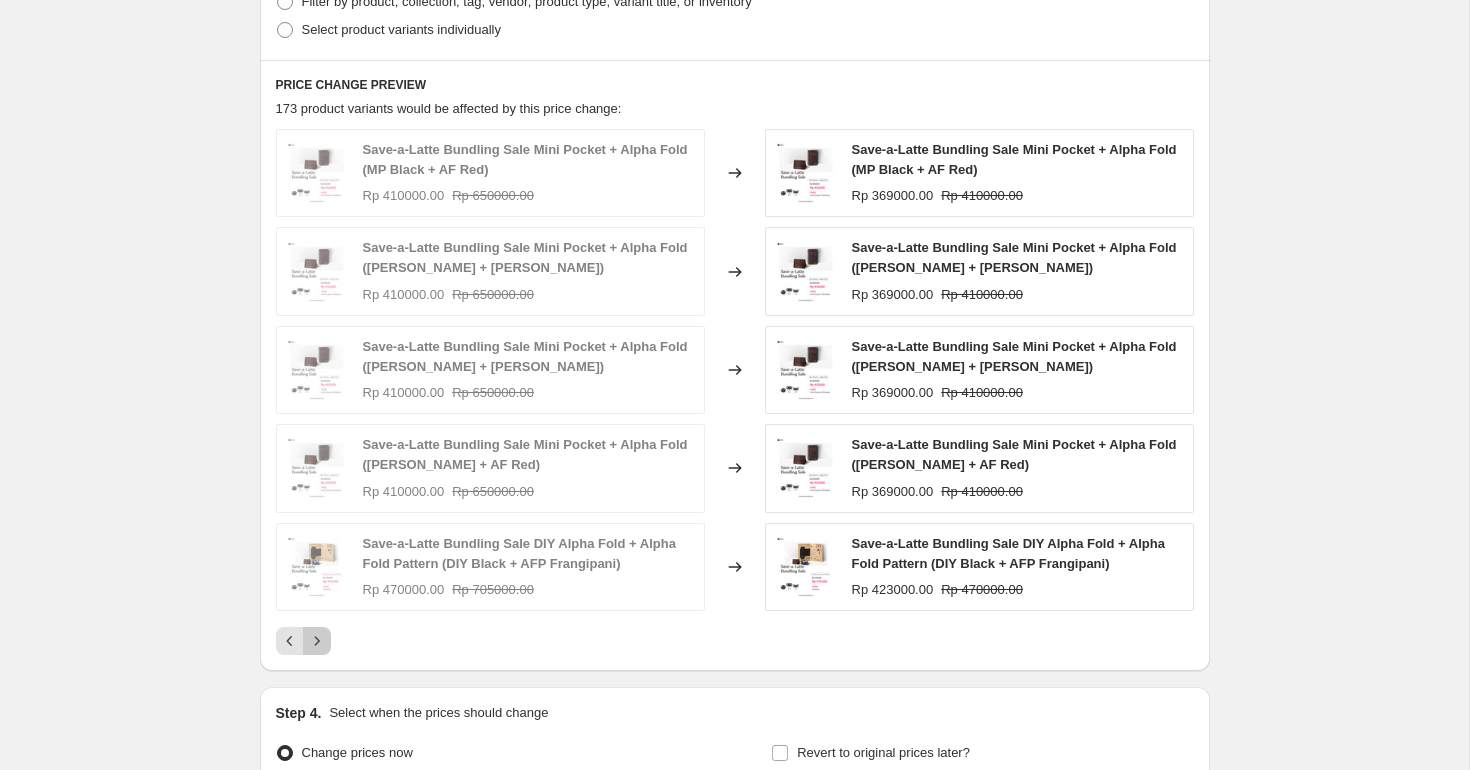 click at bounding box center [317, 641] 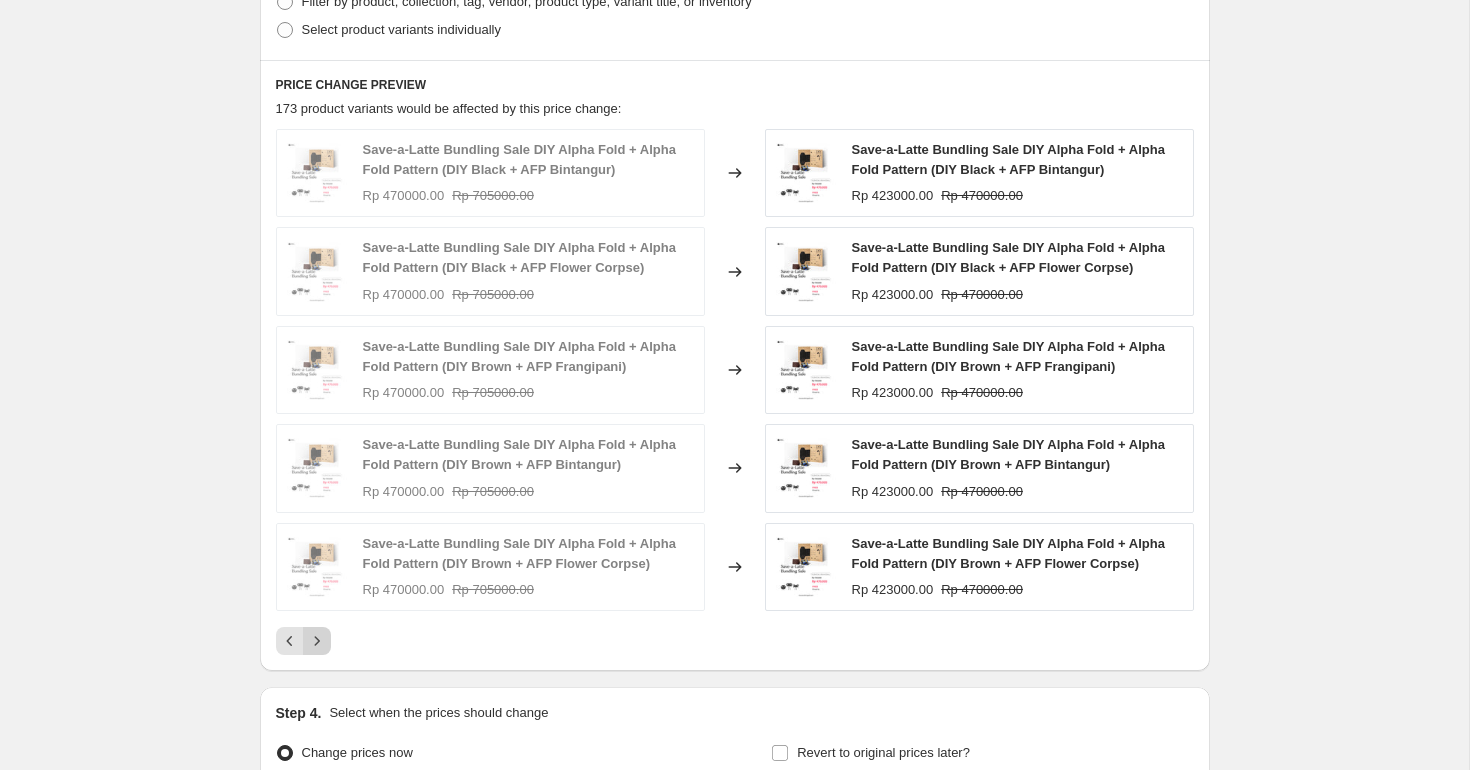 click 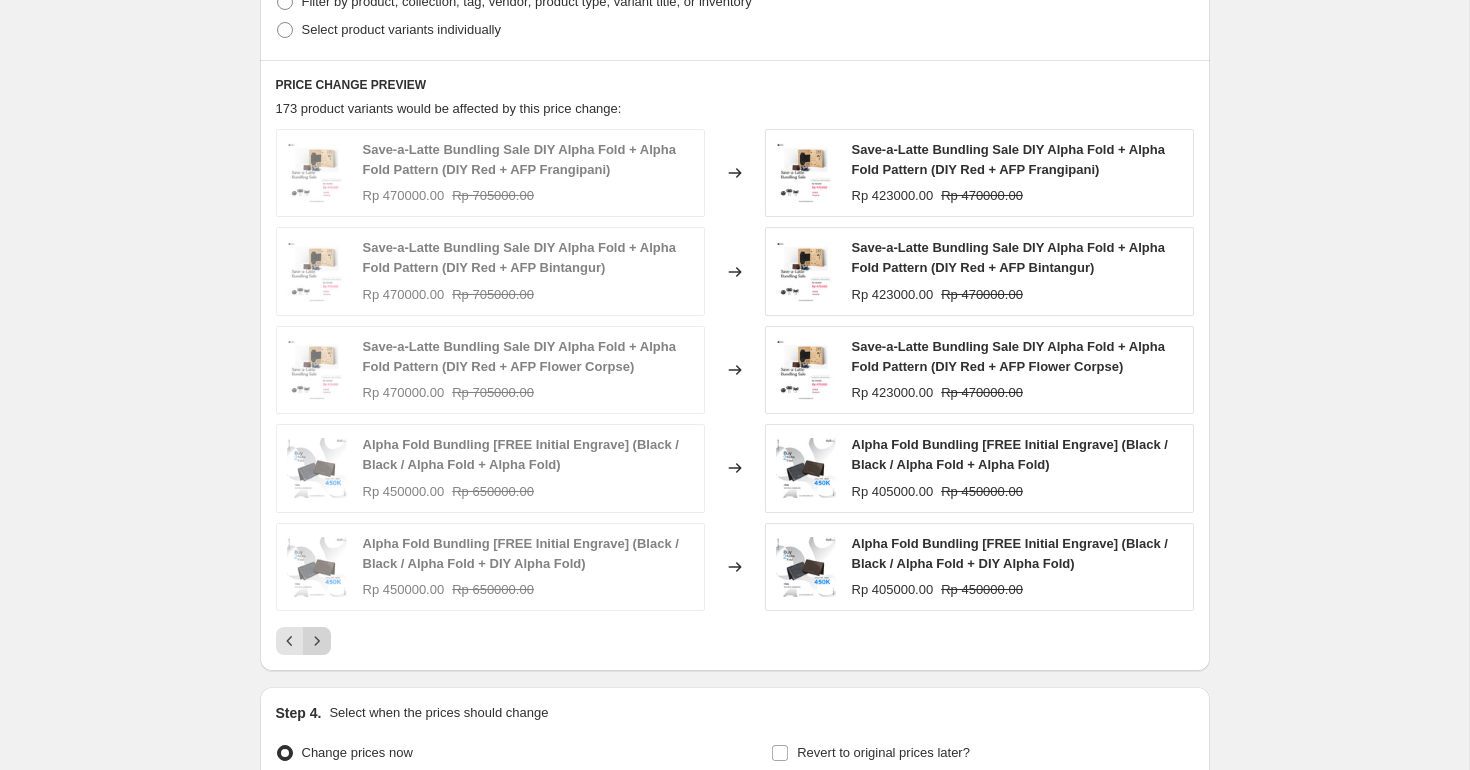 click 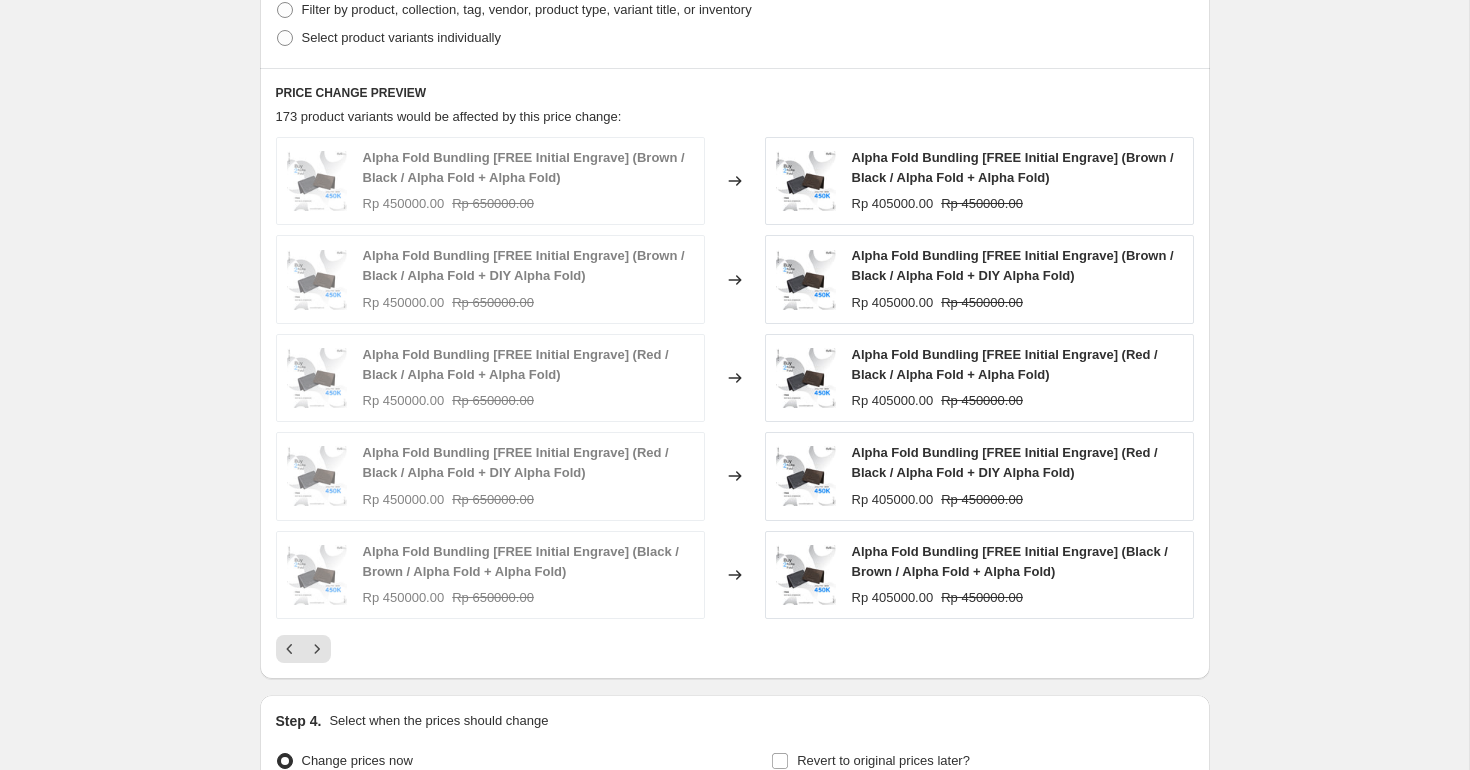 scroll, scrollTop: 1040, scrollLeft: 0, axis: vertical 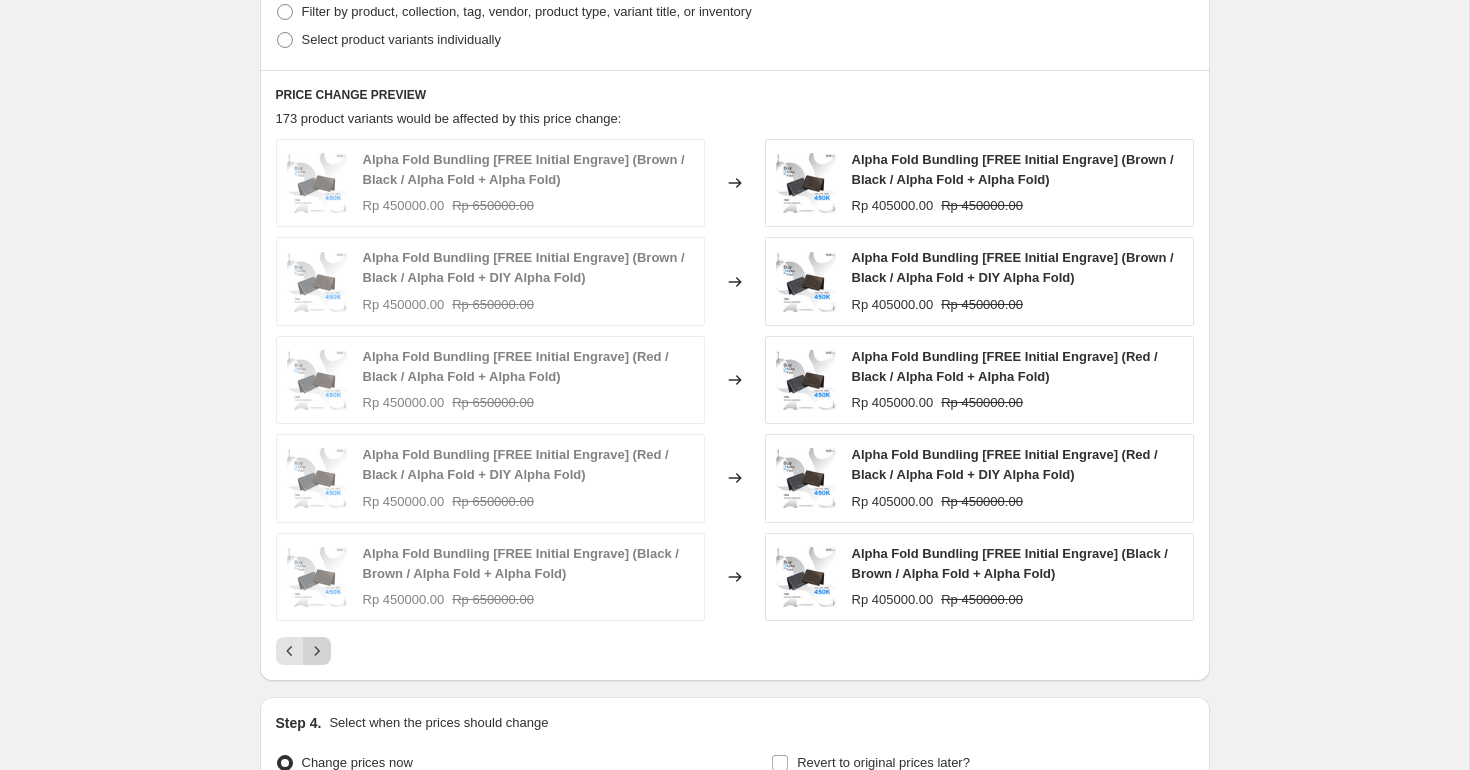 click 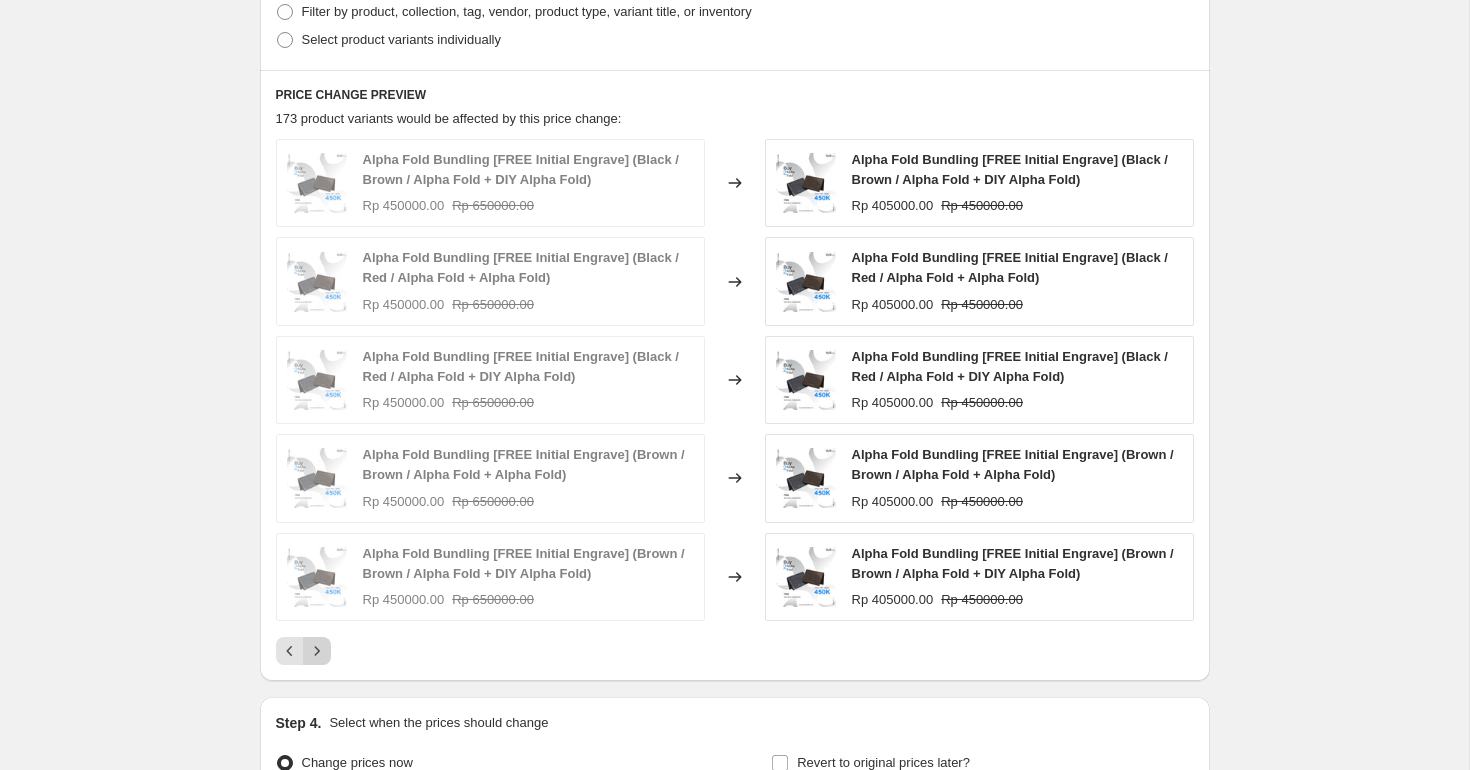 click 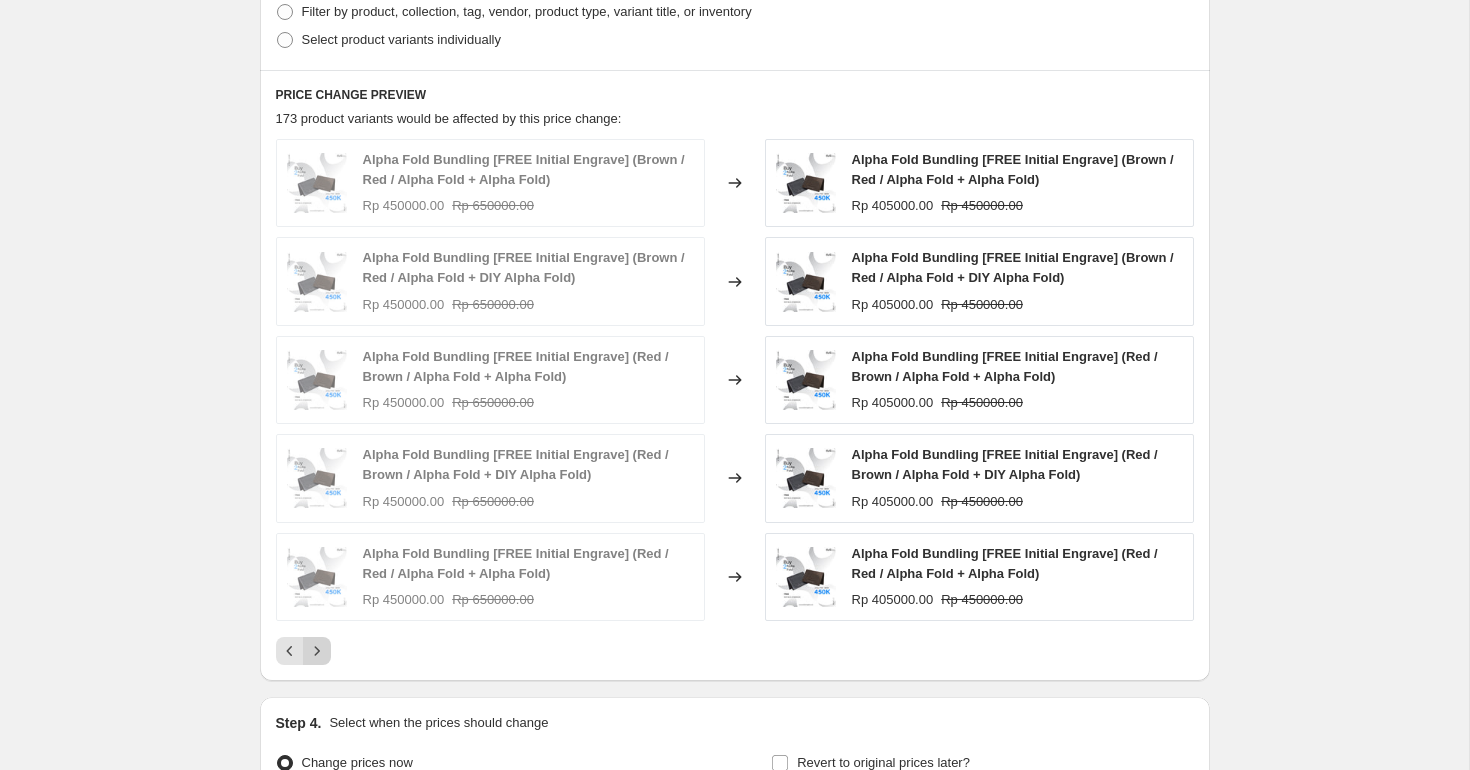 click 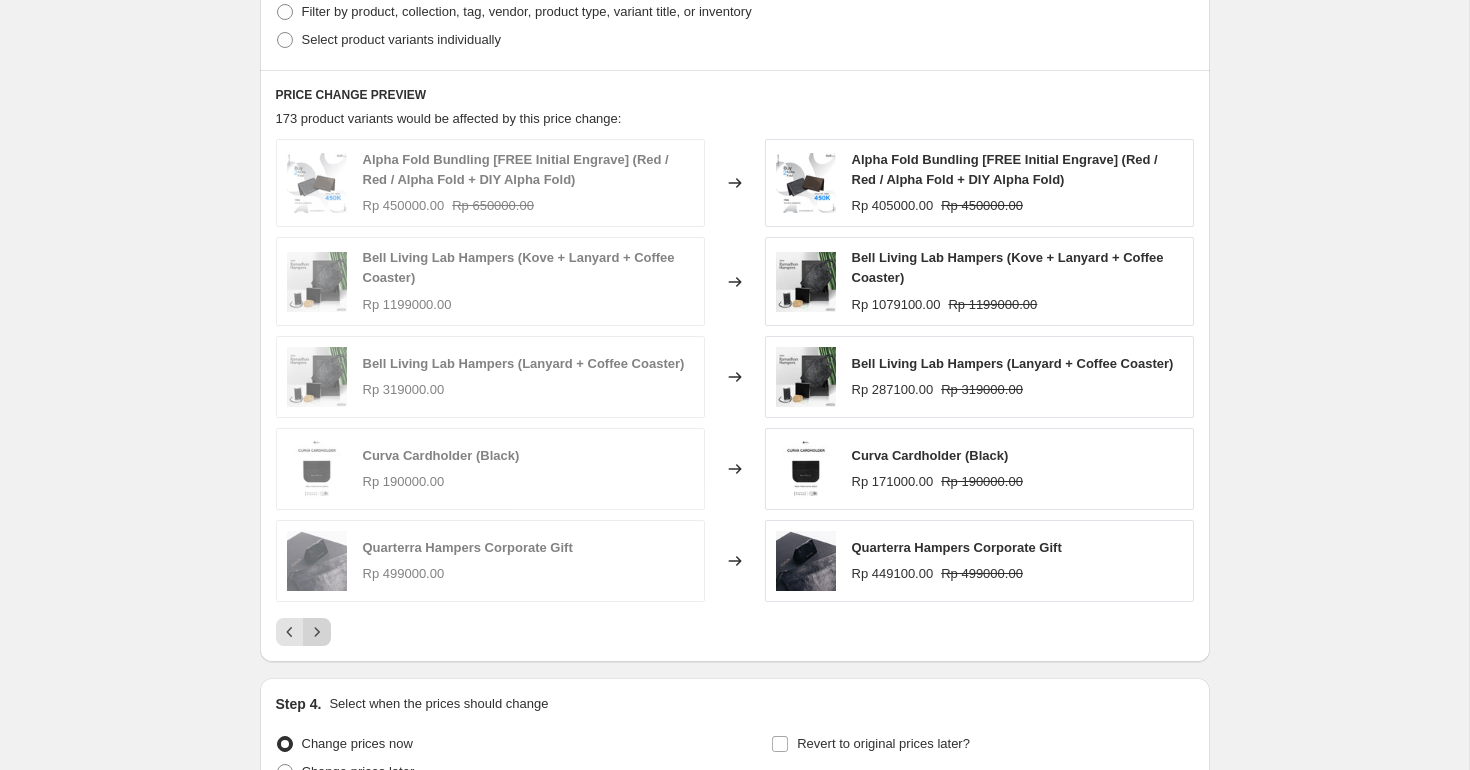 click 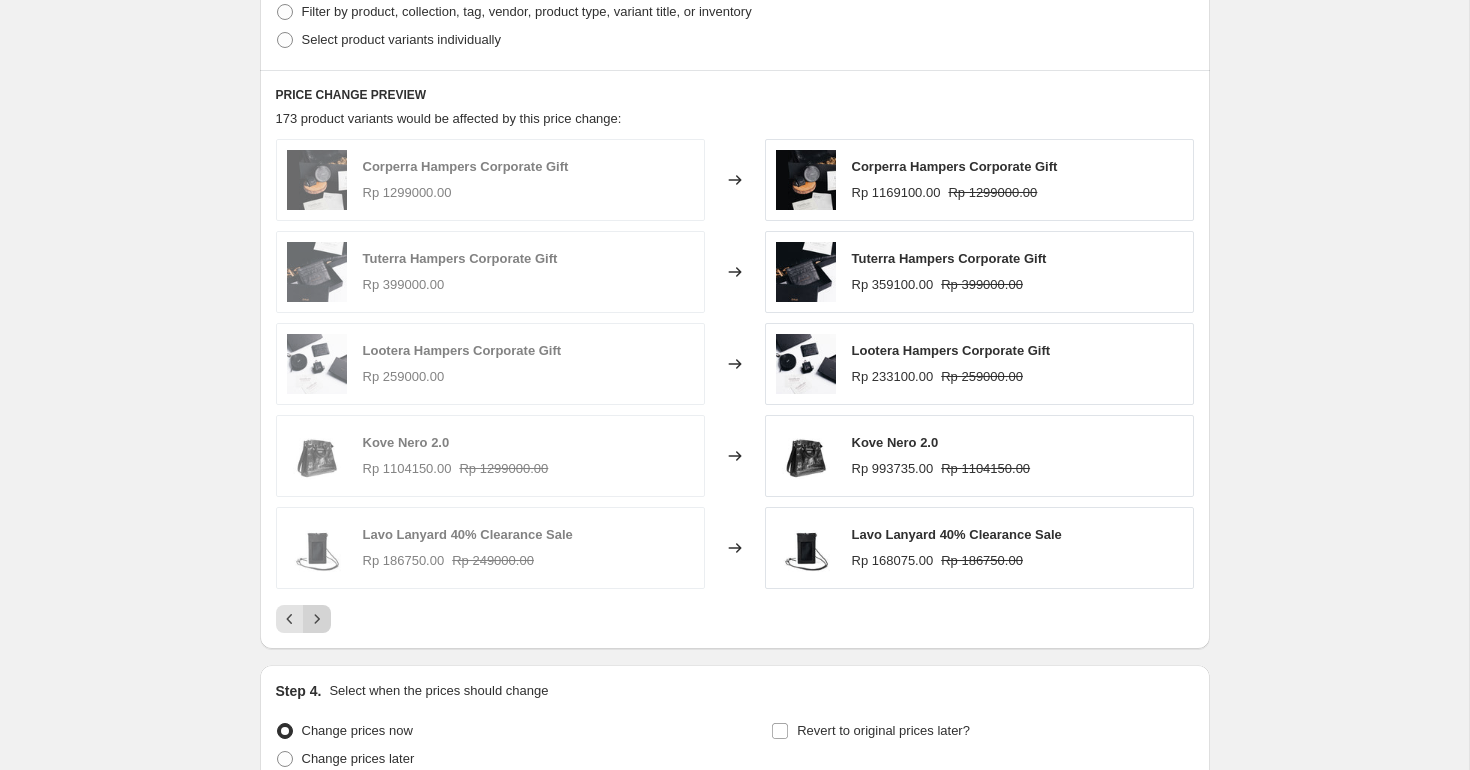 click on "PRICE CHANGE PREVIEW 173 product variants would be affected by this price change: Corperra Hampers Corporate Gift Rp 1299000.00 Changed to Corperra Hampers Corporate Gift Rp 1169100.00 Rp 1299000.00 Tuterra Hampers Corporate Gift Rp 399000.00 Changed to Tuterra Hampers Corporate Gift Rp 359100.00 Rp 399000.00 Lootera Hampers Corporate Gift Rp 259000.00 Changed to Lootera Hampers Corporate Gift Rp 233100.00 Rp 259000.00 Kove Nero 2.0 Rp 1104150.00 Rp 1299000.00 Changed to Kove Nero 2.0 Rp 993735.00 Rp 1104150.00 Lavo Lanyard 40% Clearance Sale Rp 186750.00 Rp 249000.00 Changed to [GEOGRAPHIC_DATA] 40% Clearance Sale Rp 168075.00 Rp 186750.00" at bounding box center (735, 359) 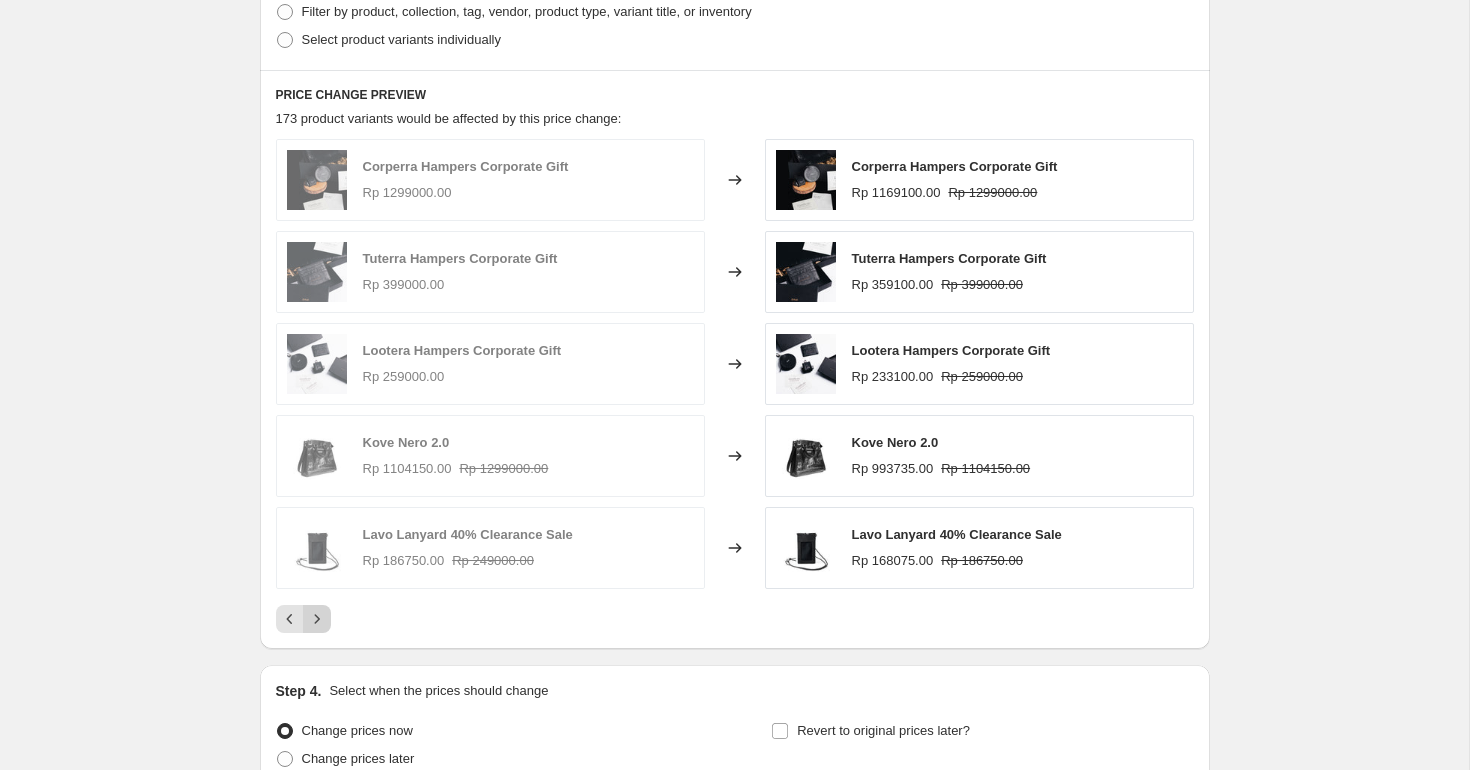 click 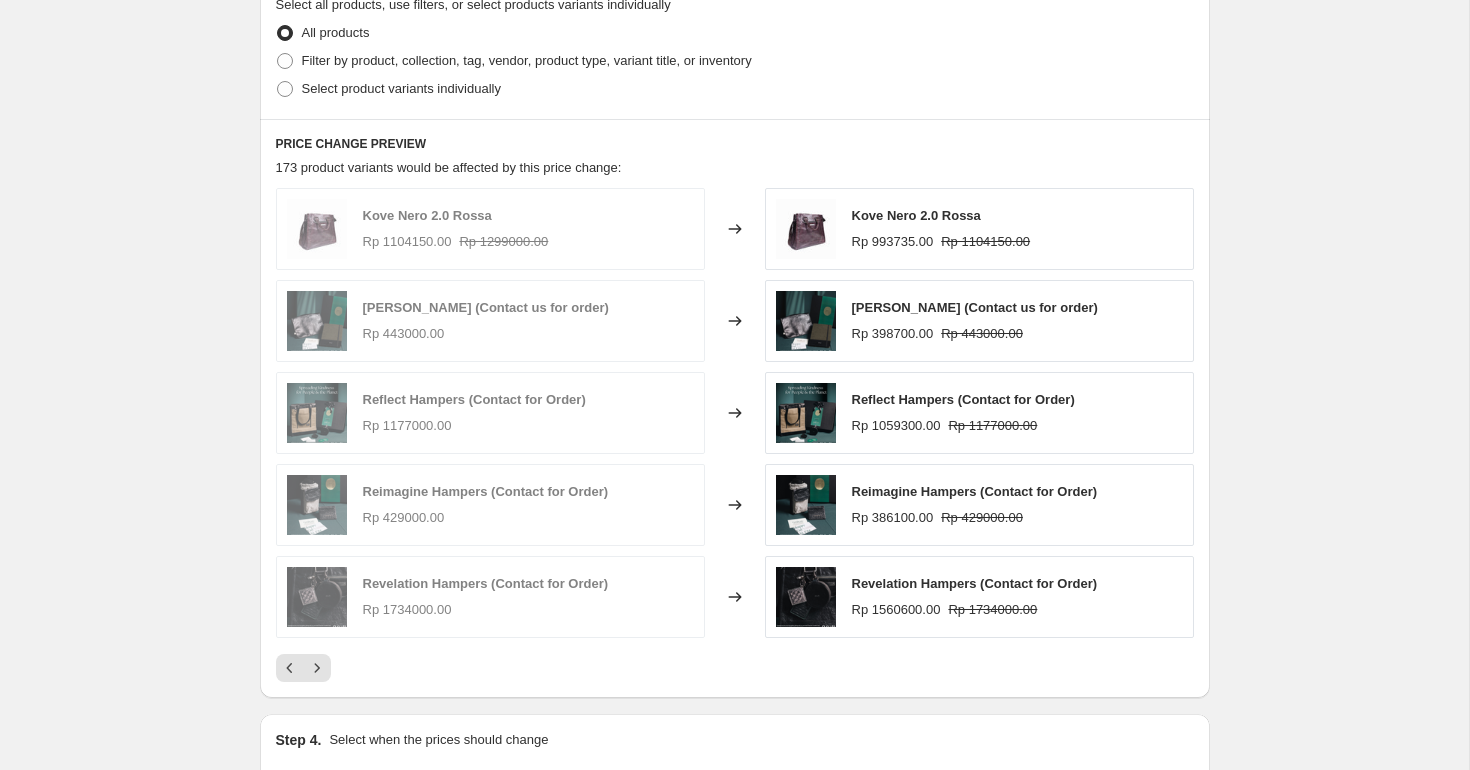 scroll, scrollTop: 0, scrollLeft: 0, axis: both 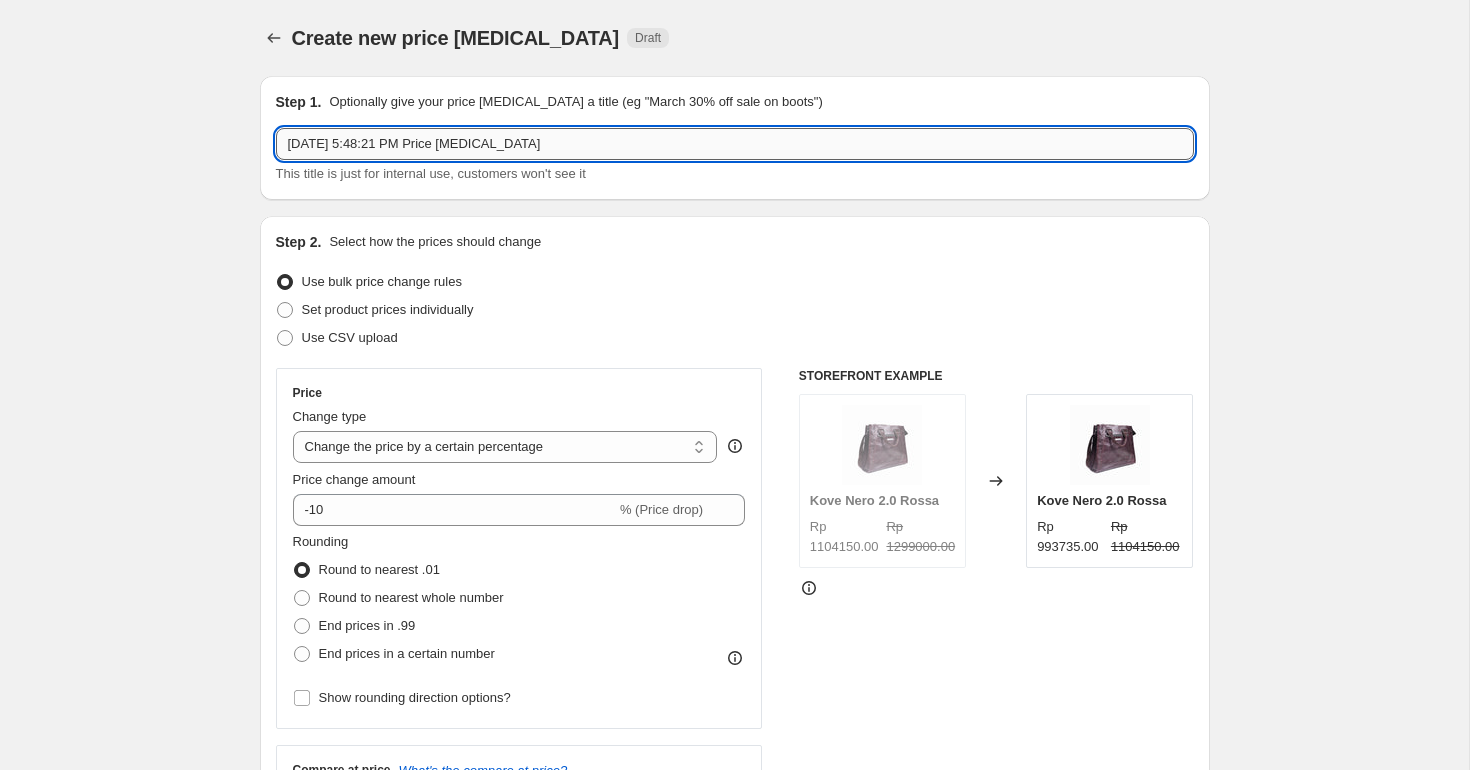 click on "[DATE] 5:48:21 PM Price [MEDICAL_DATA]" at bounding box center [735, 144] 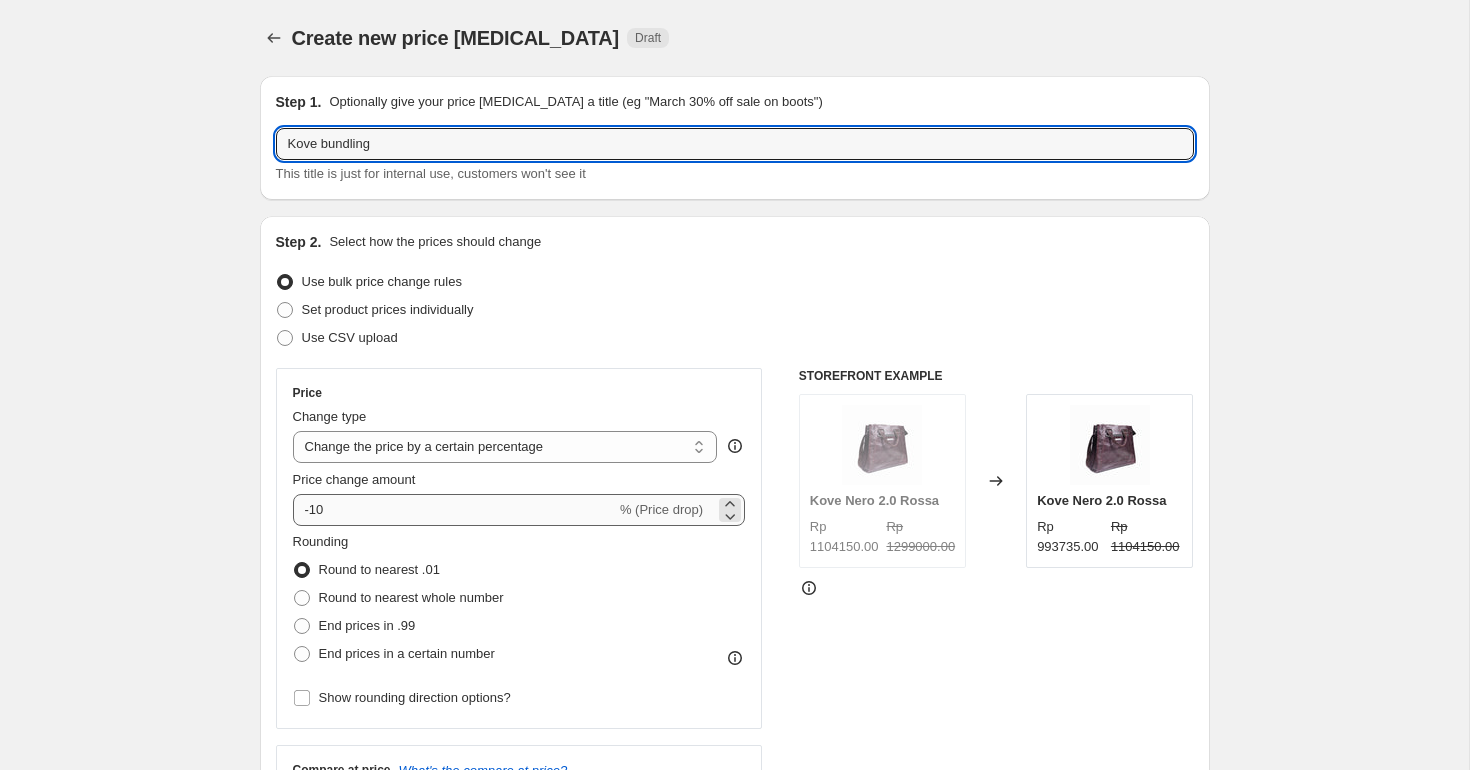 type on "Kove bundling" 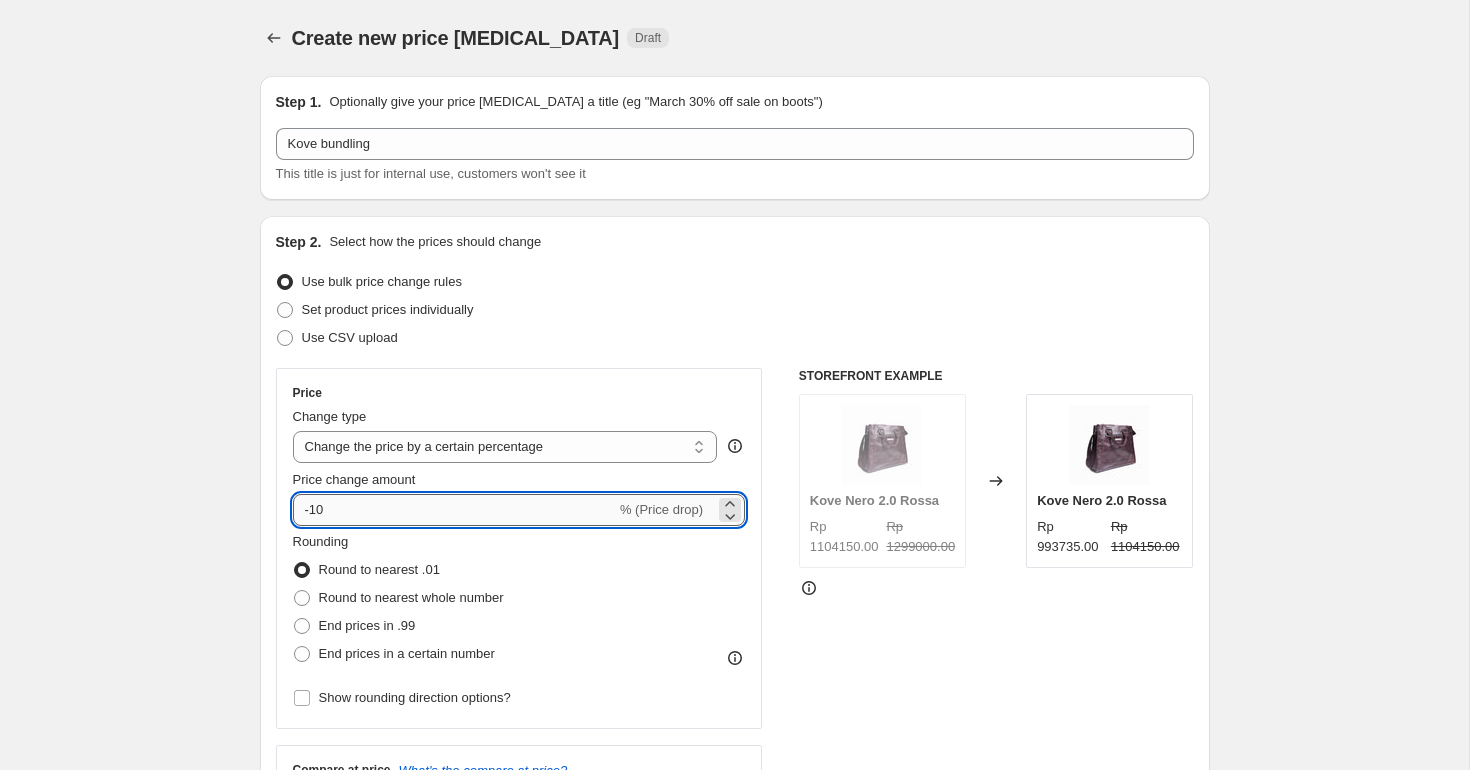click on "-10" at bounding box center [454, 510] 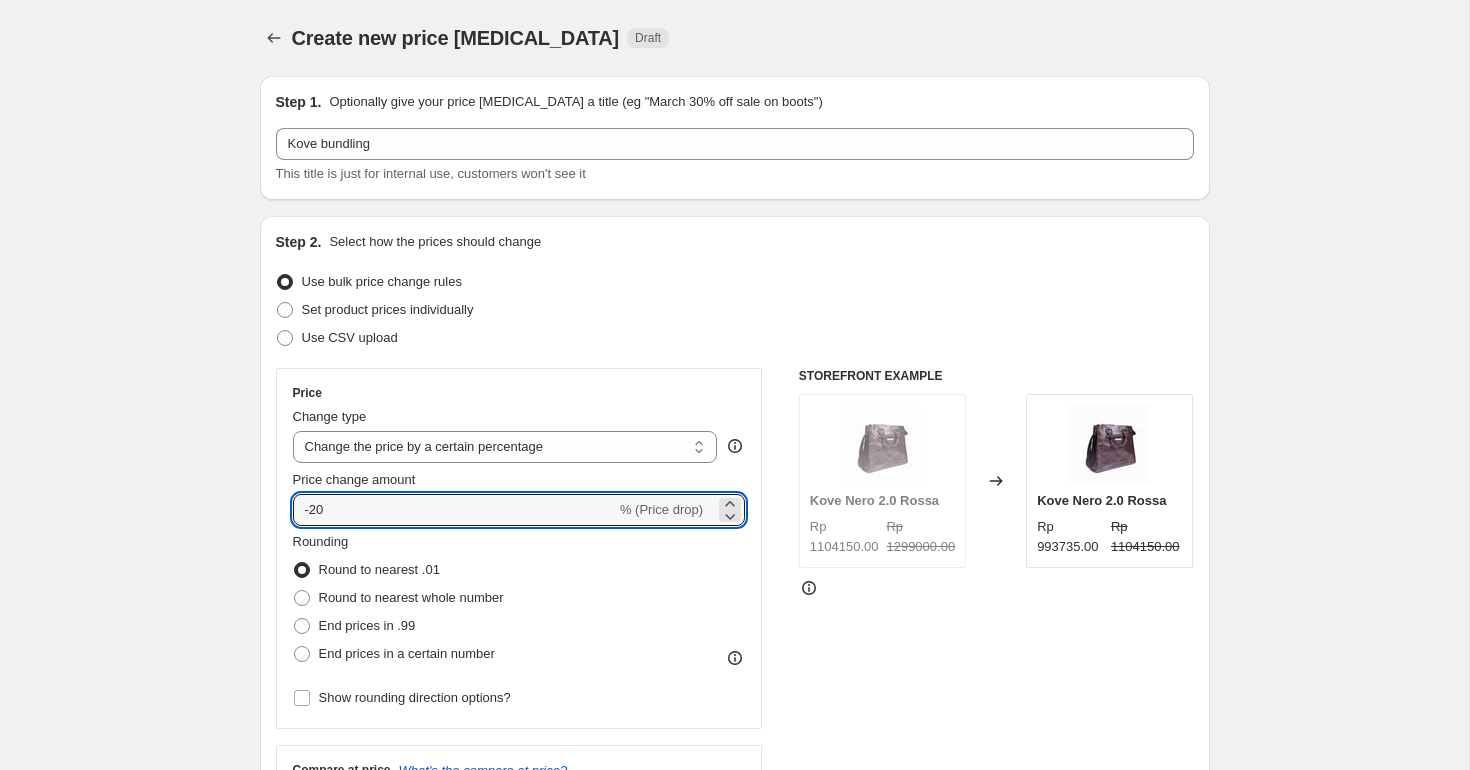 type on "-20" 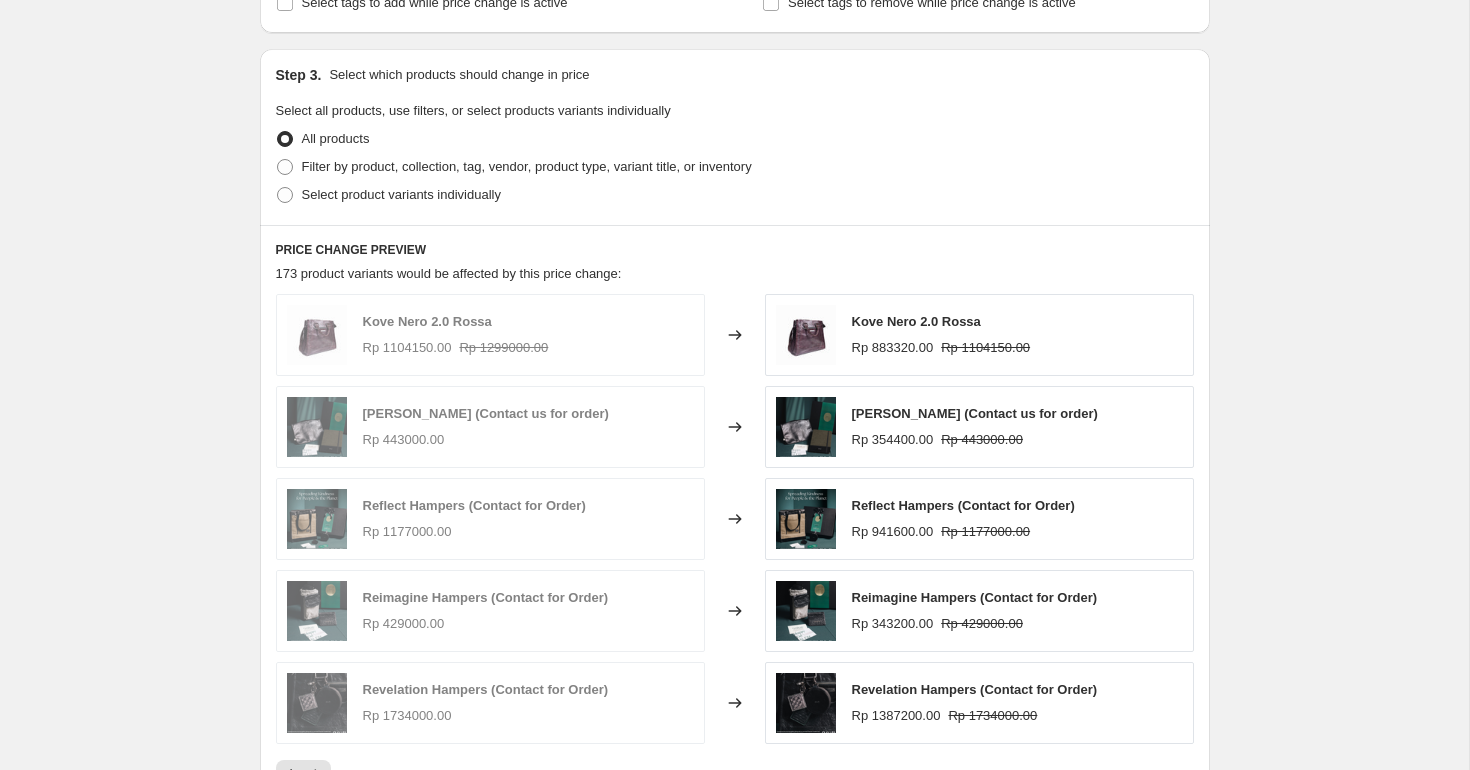 scroll, scrollTop: 982, scrollLeft: 0, axis: vertical 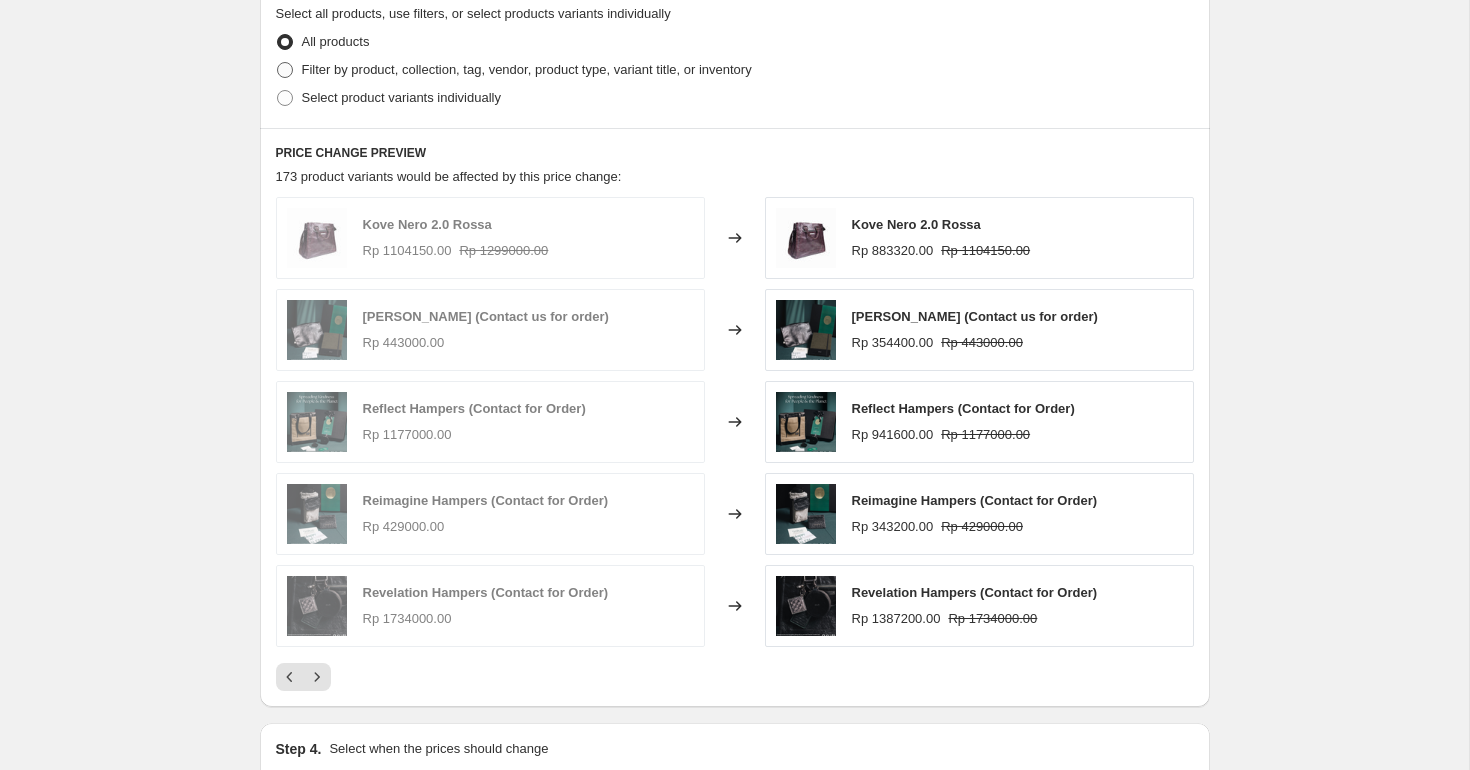 click at bounding box center [285, 70] 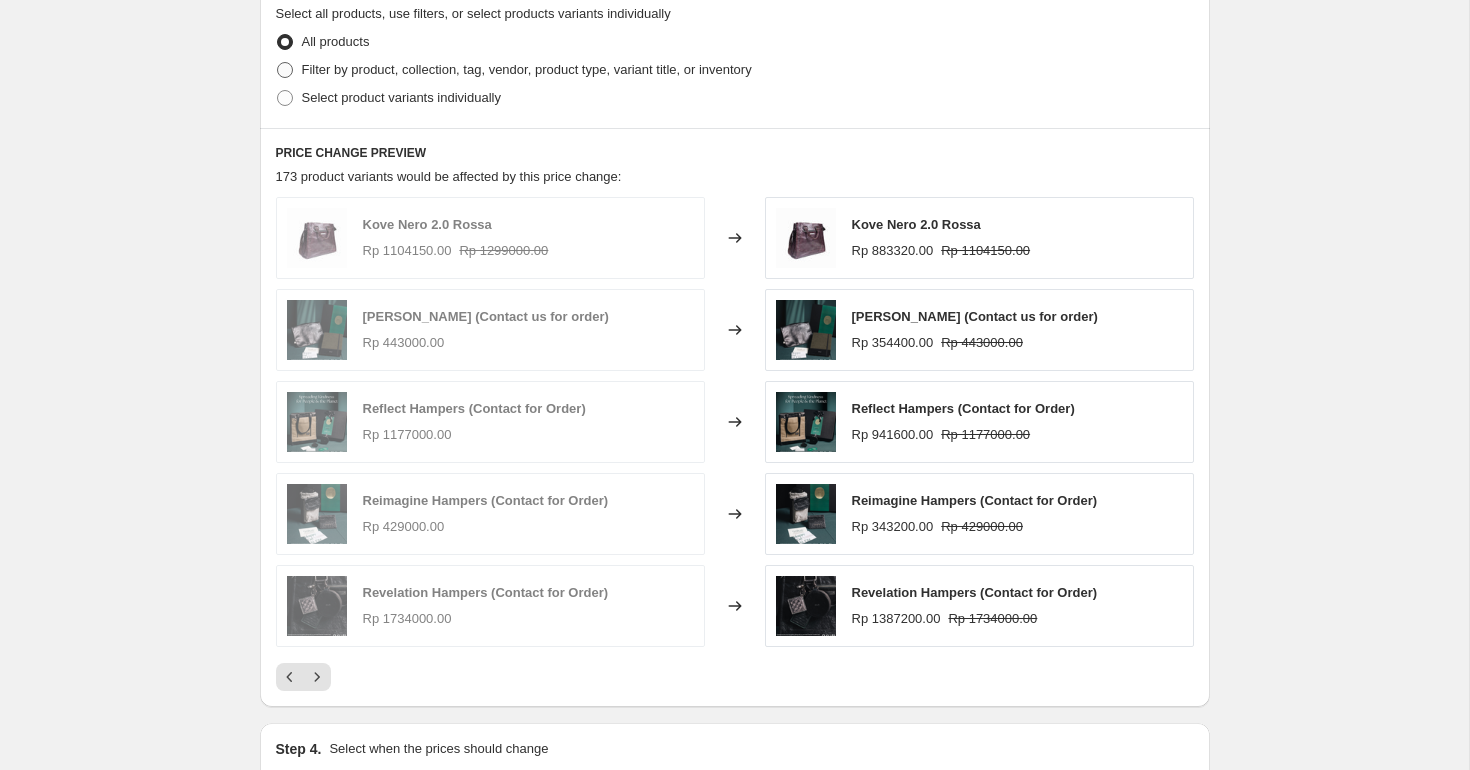 radio on "true" 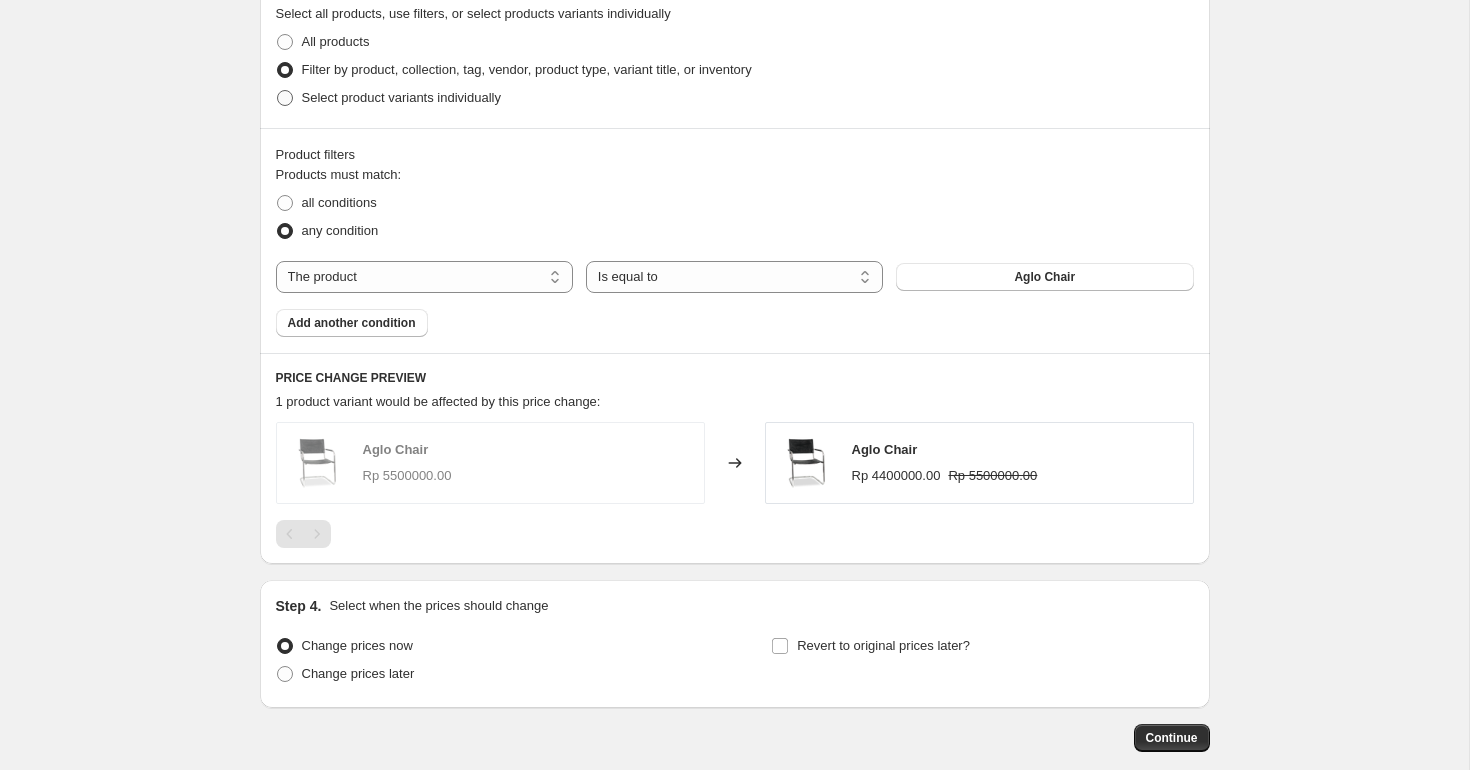 click at bounding box center [285, 98] 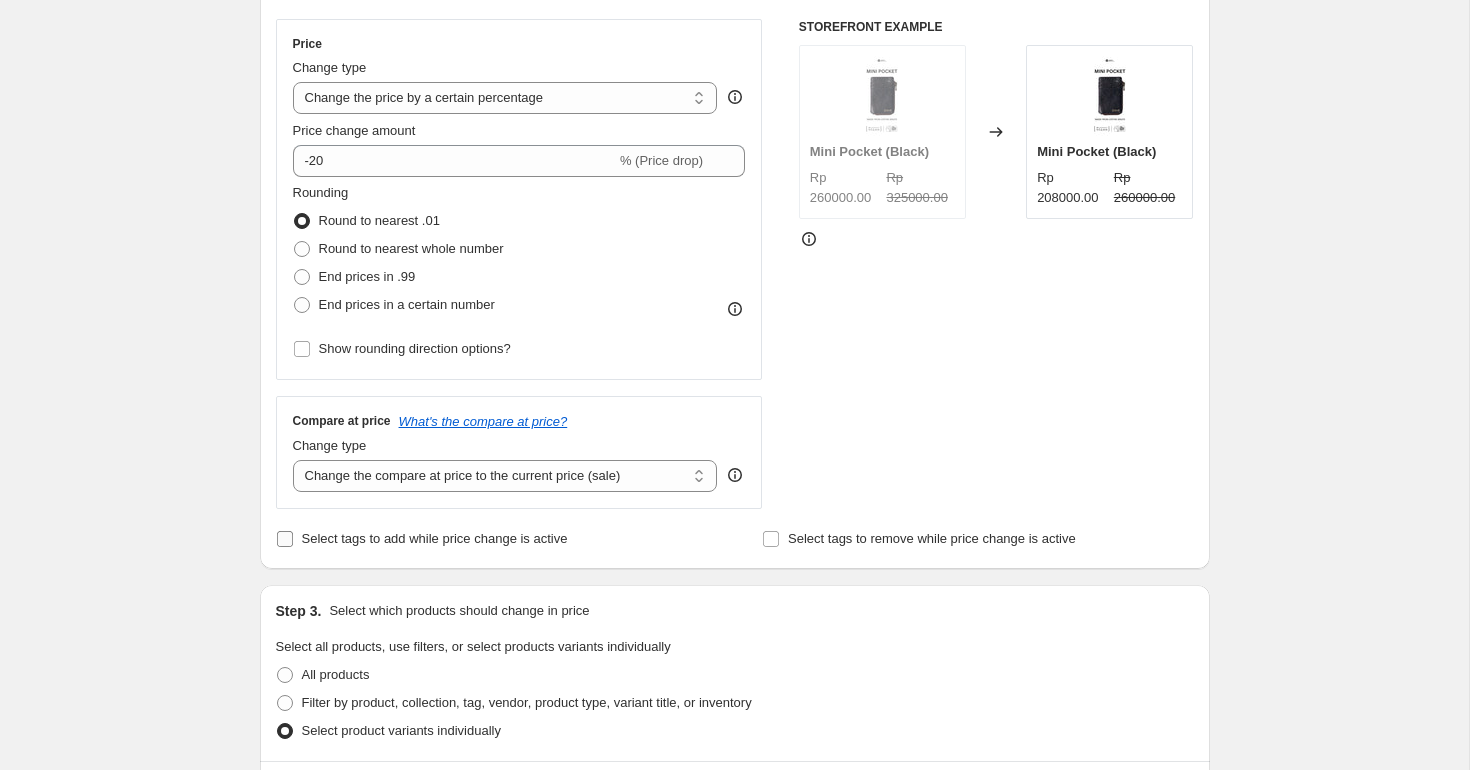 scroll, scrollTop: 409, scrollLeft: 0, axis: vertical 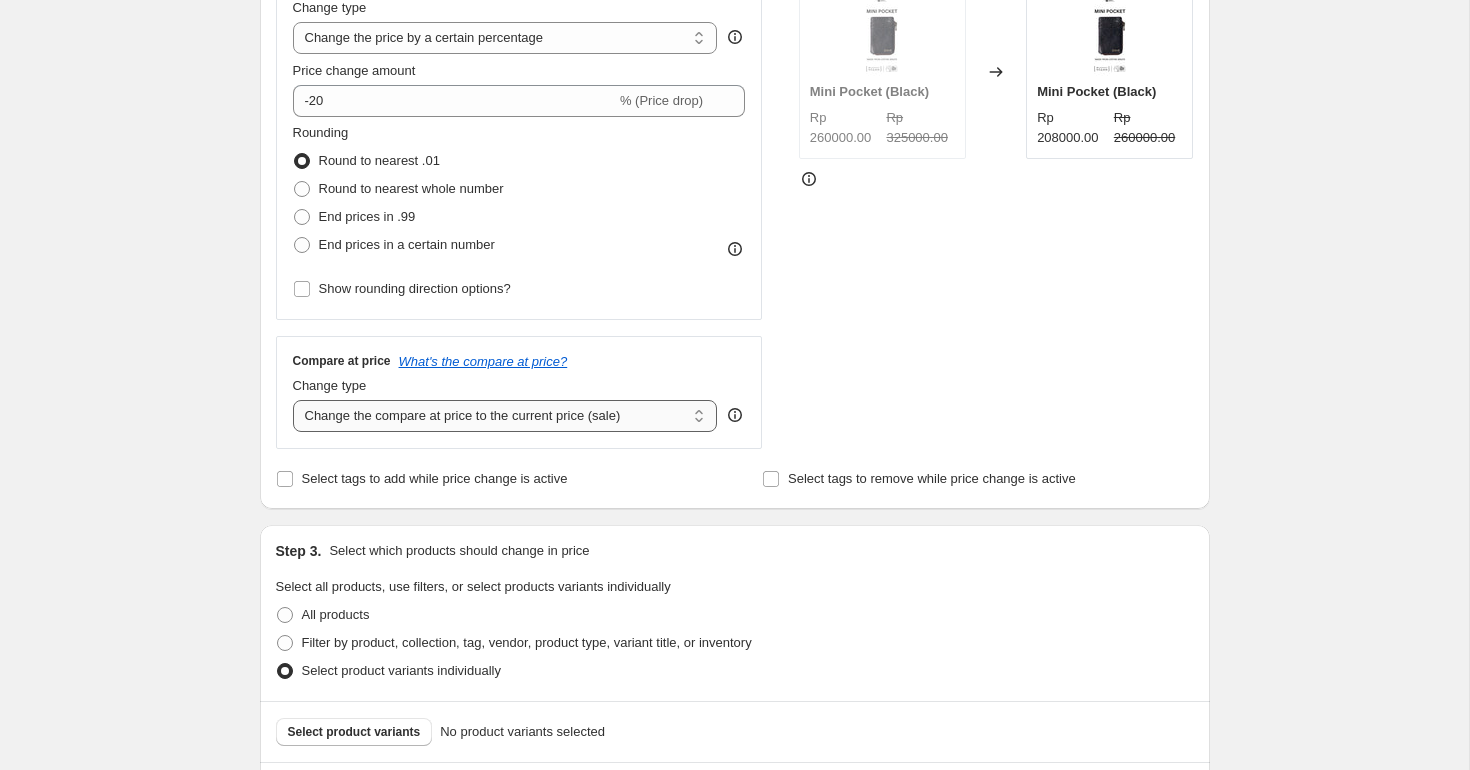 click on "Change the compare at price to the current price (sale) Change the compare at price to a certain amount Change the compare at price by a certain amount Change the compare at price by a certain percentage Change the compare at price by a certain amount relative to the actual price Change the compare at price by a certain percentage relative to the actual price Don't change the compare at price Remove the compare at price" at bounding box center [505, 416] 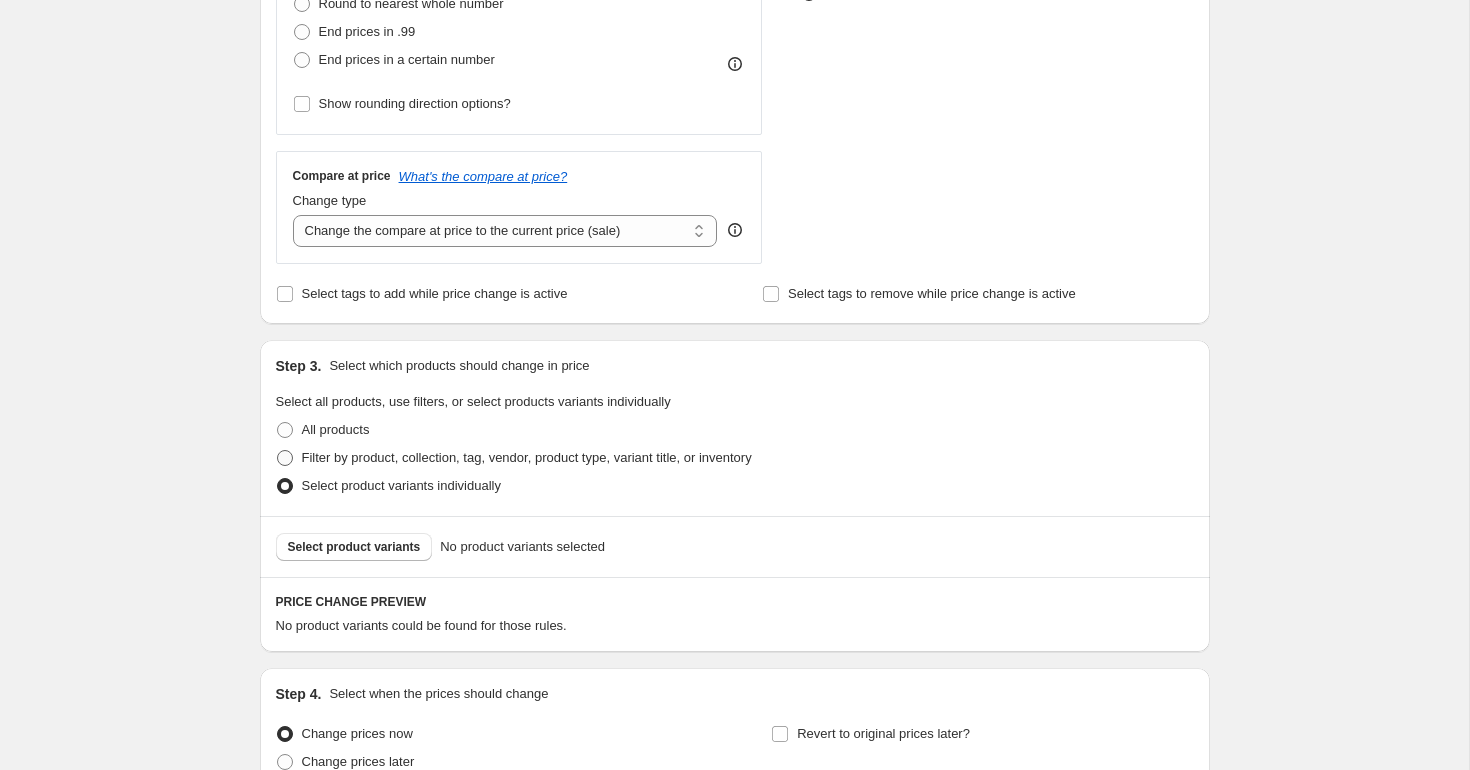 scroll, scrollTop: 607, scrollLeft: 0, axis: vertical 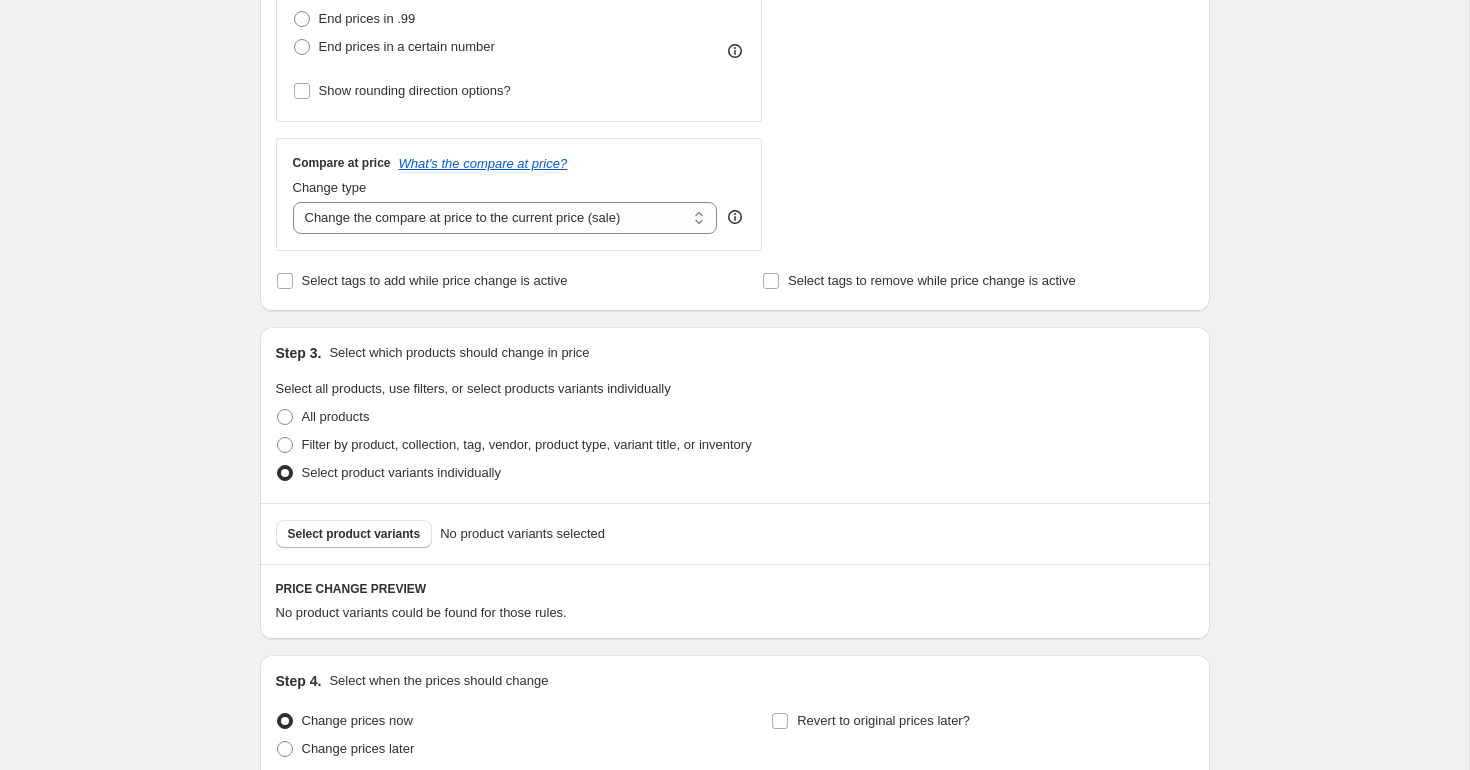 click on "No   product variants selected" at bounding box center [522, 534] 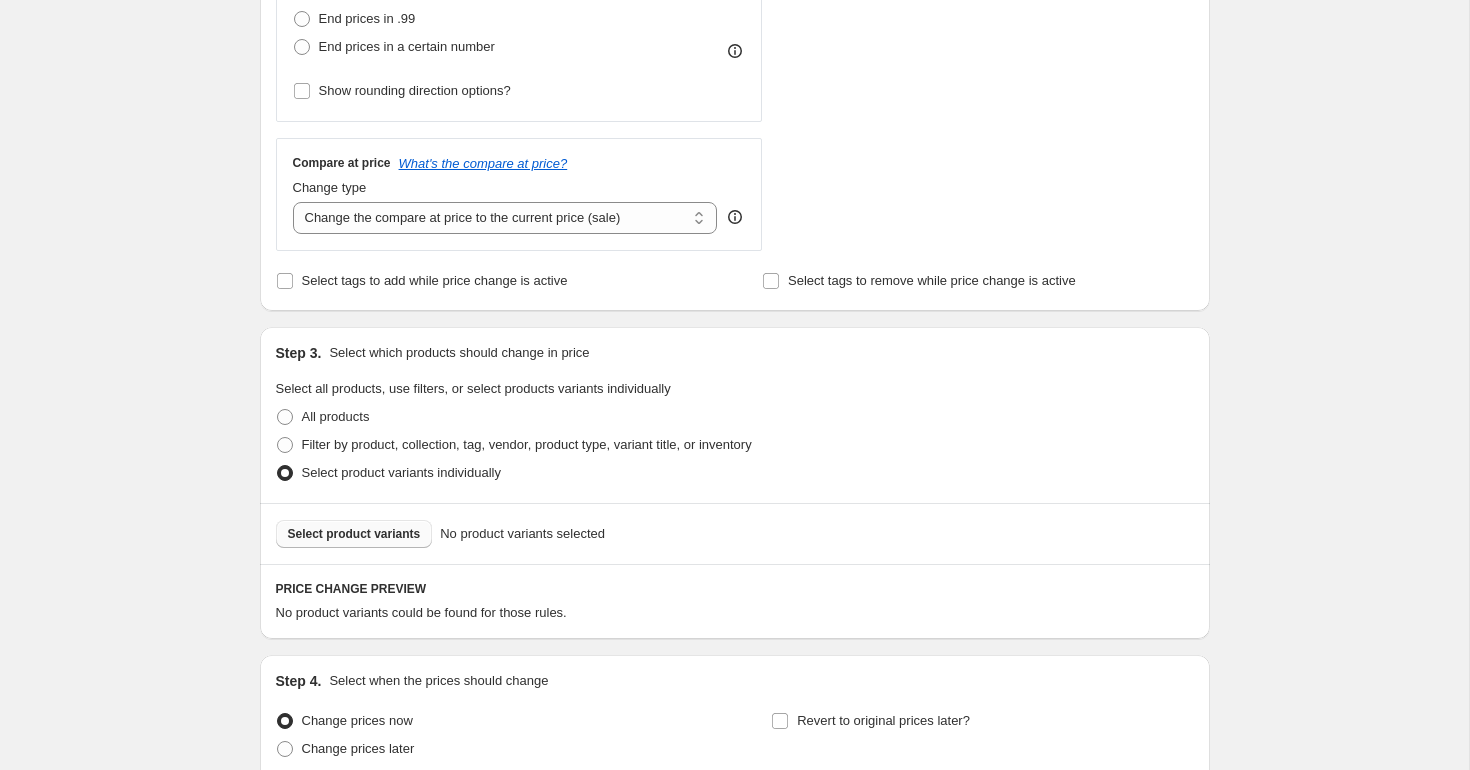 click on "Select product variants" at bounding box center (354, 534) 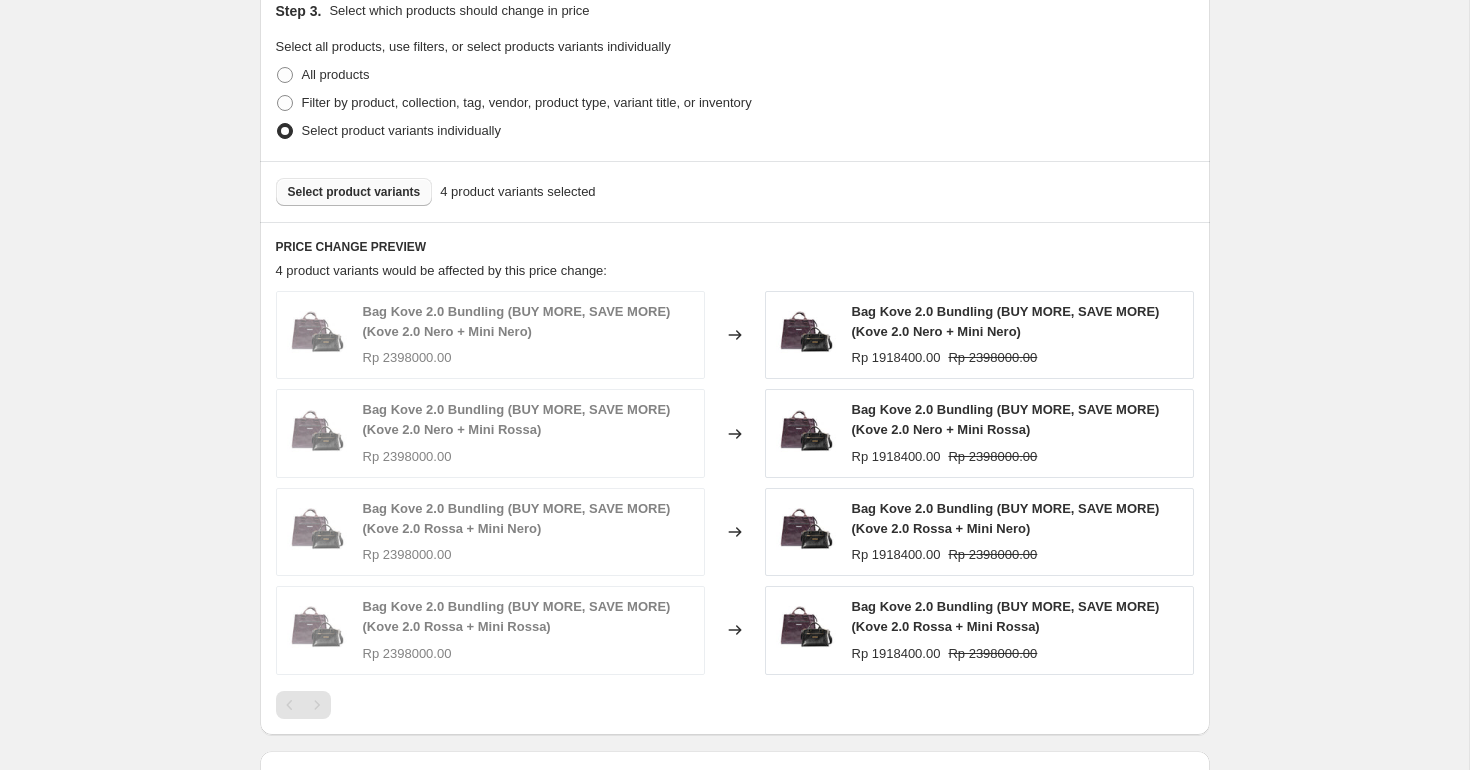 scroll, scrollTop: 1223, scrollLeft: 0, axis: vertical 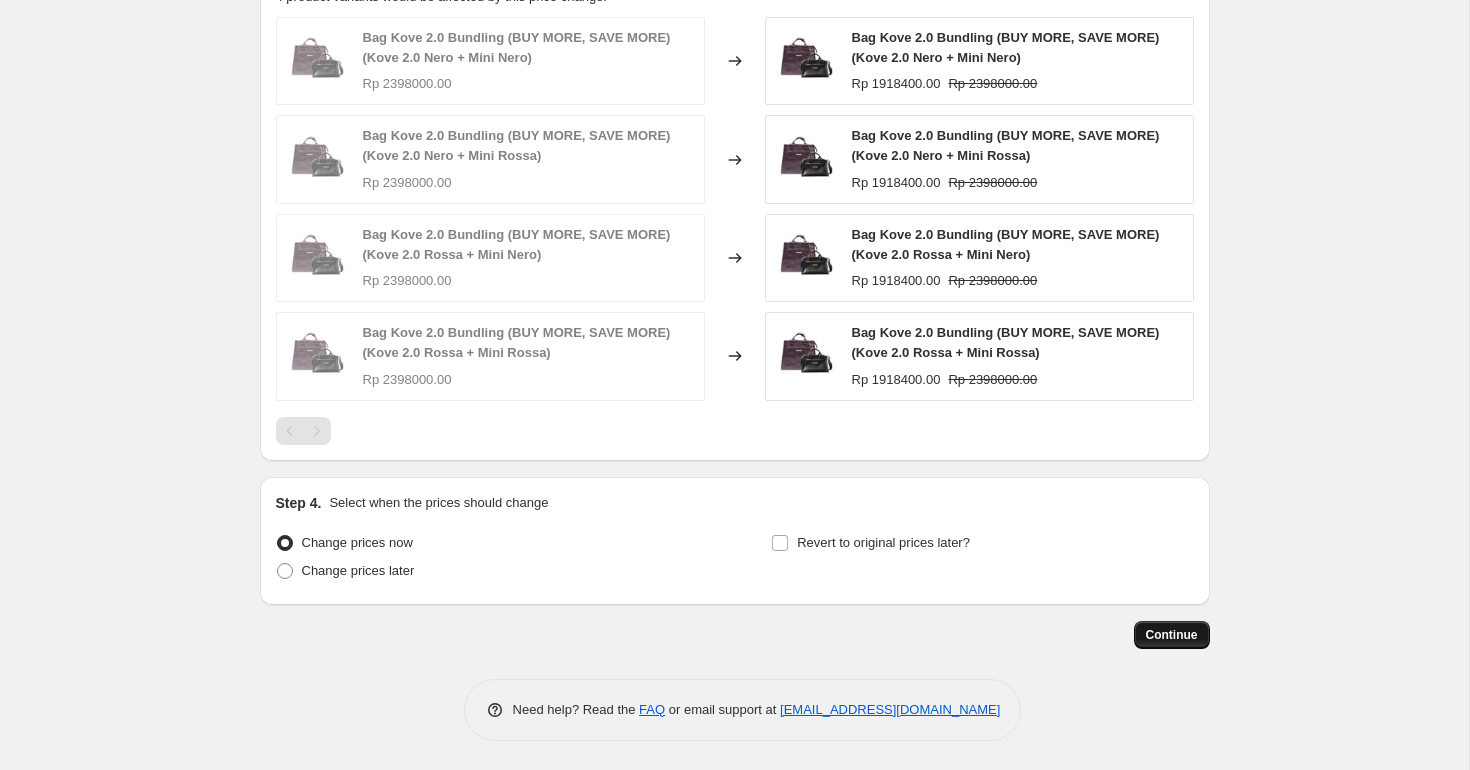 click on "Continue" at bounding box center [1172, 635] 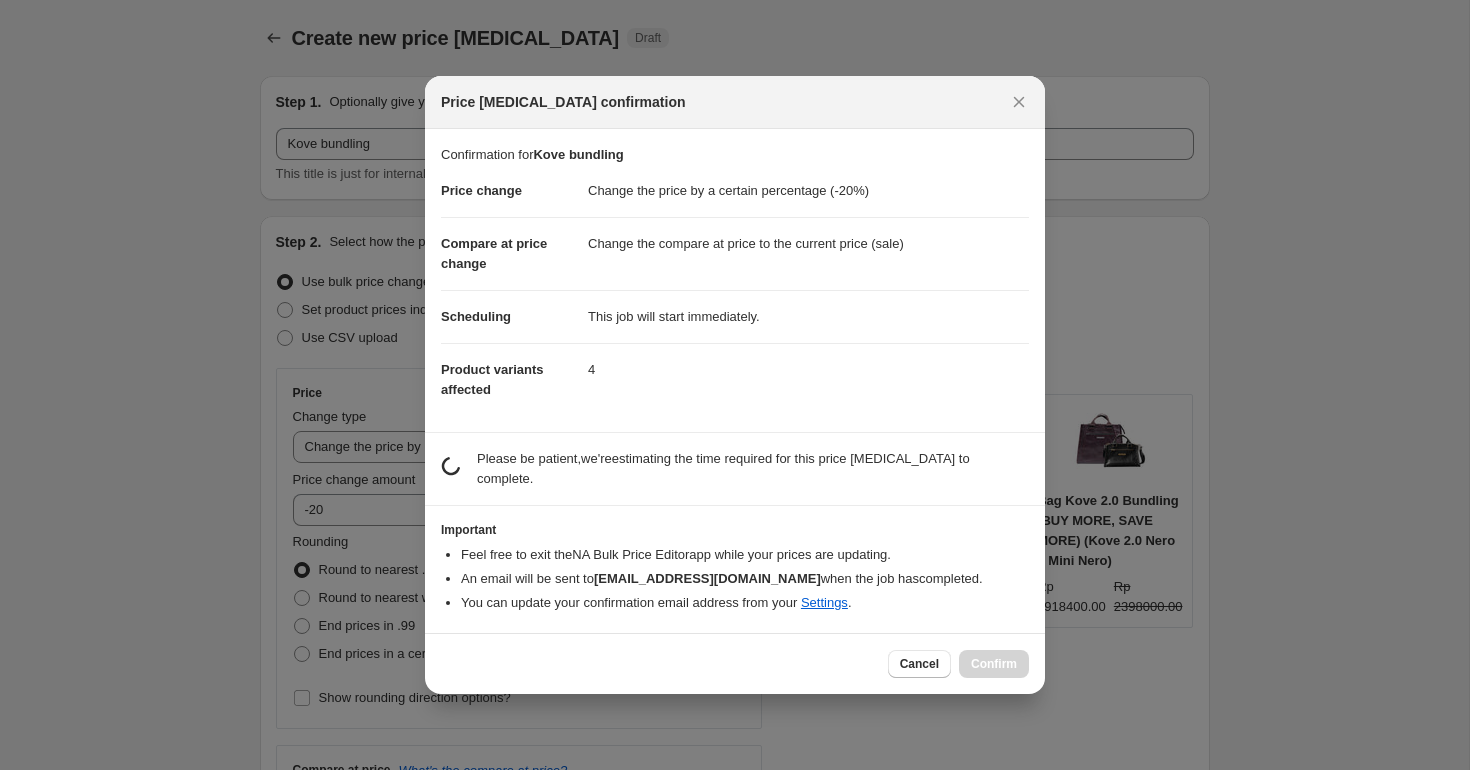 scroll, scrollTop: 0, scrollLeft: 0, axis: both 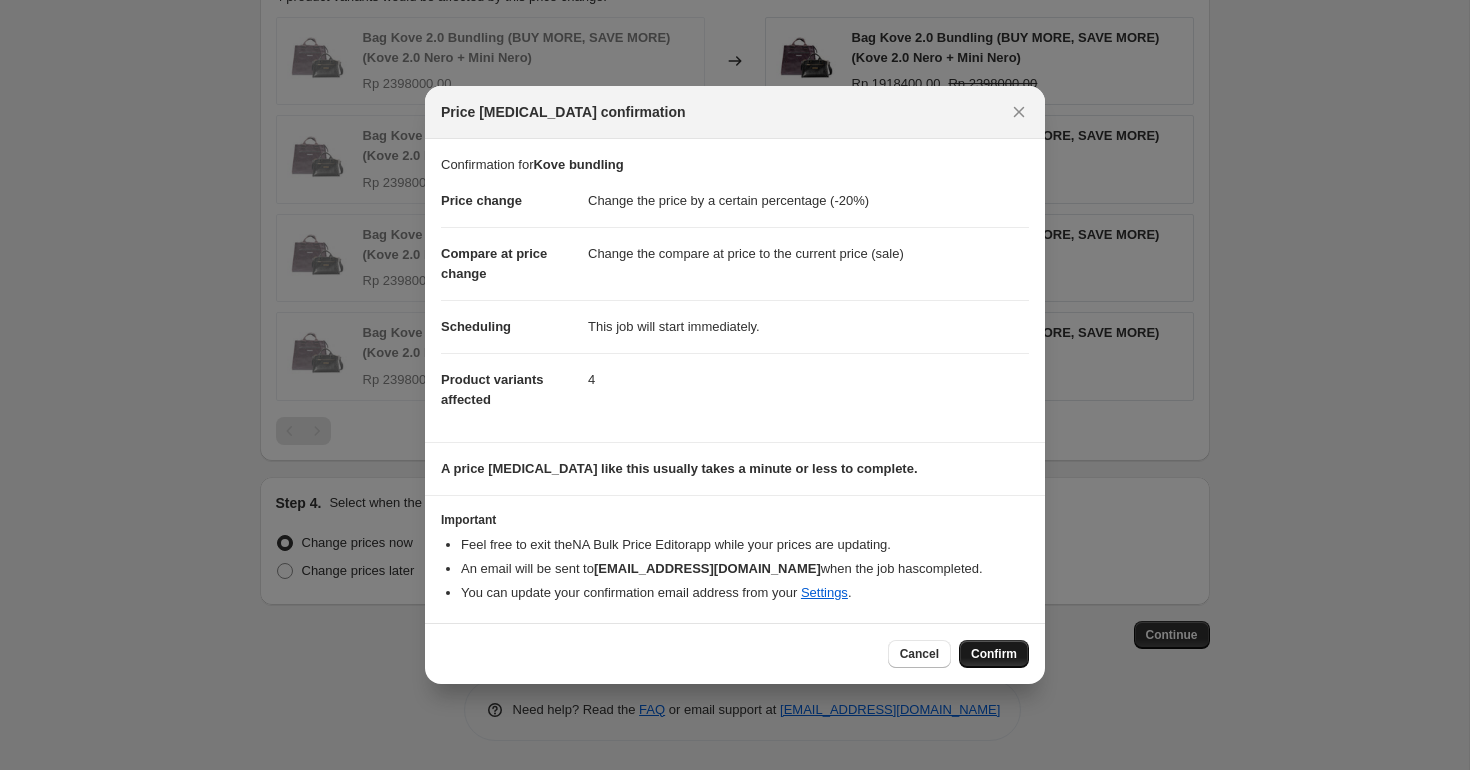 click on "Confirm" at bounding box center (994, 654) 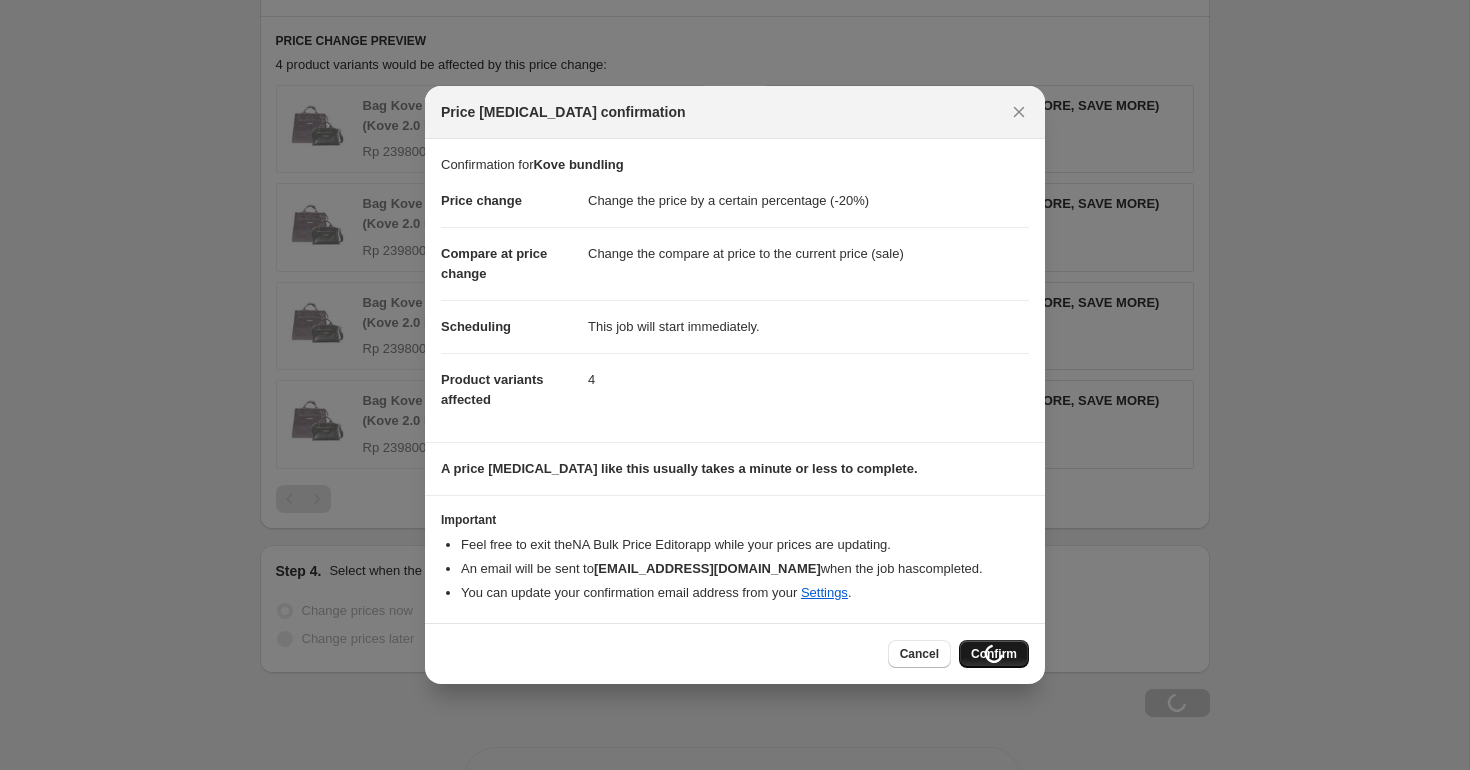 scroll, scrollTop: 1291, scrollLeft: 0, axis: vertical 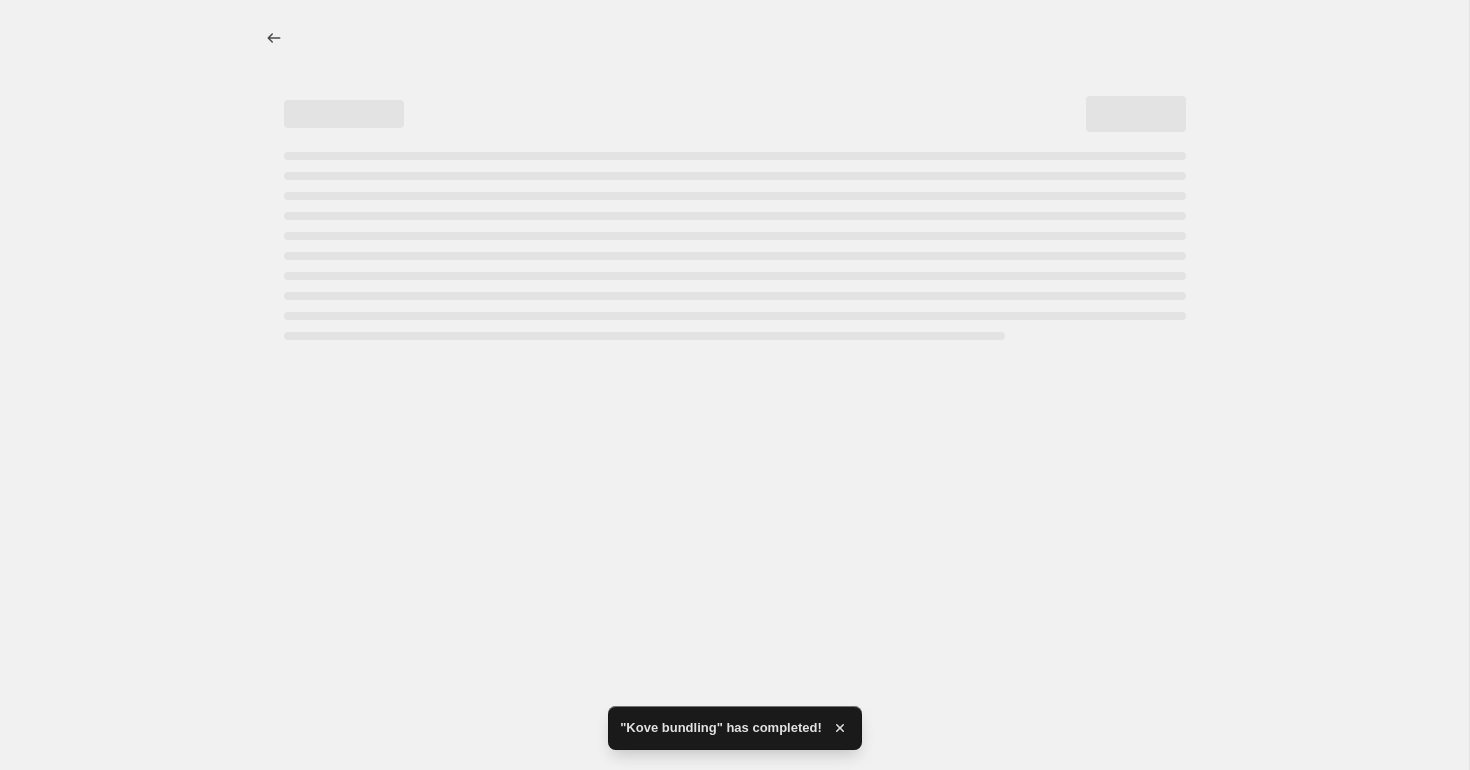 select on "percentage" 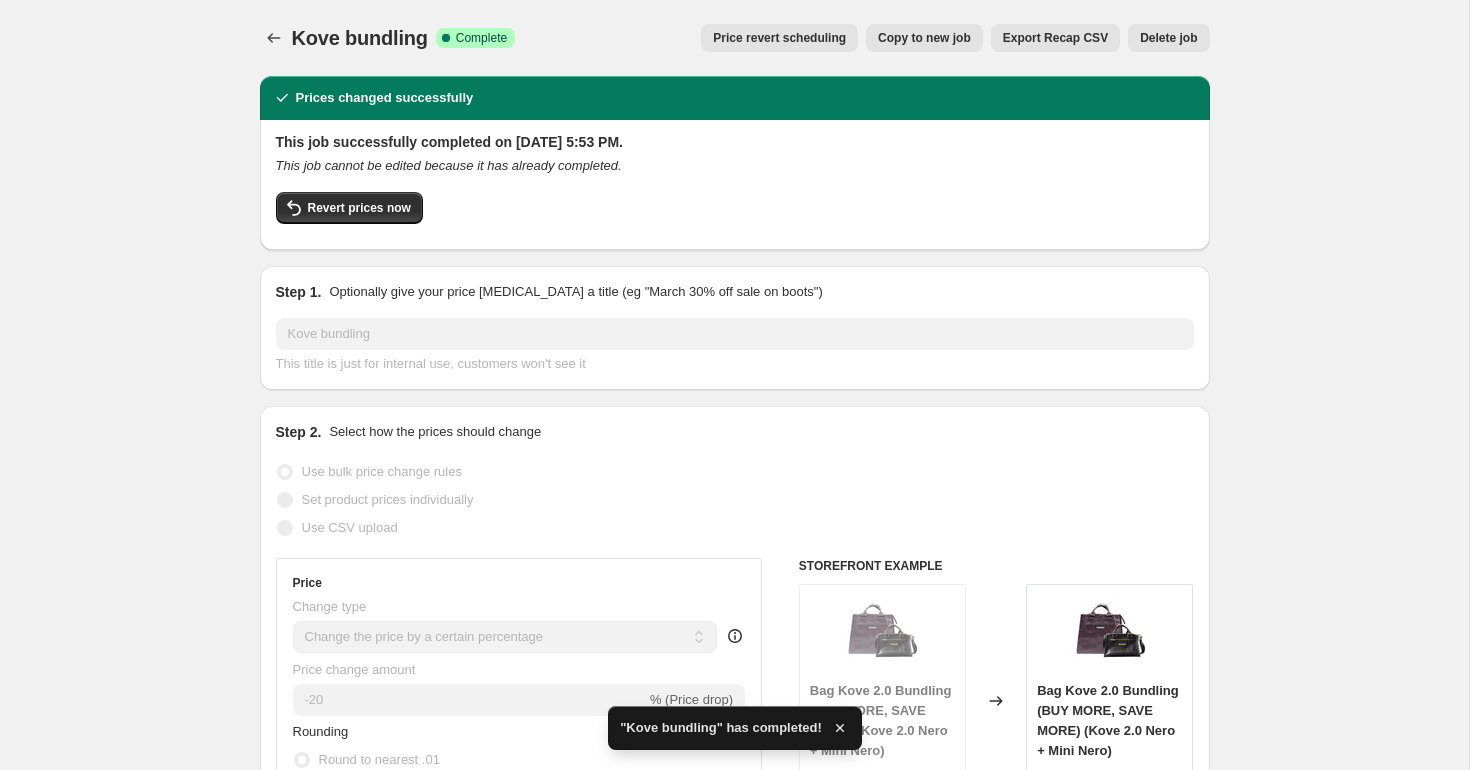 drag, startPoint x: 678, startPoint y: 525, endPoint x: 616, endPoint y: 536, distance: 62.968246 